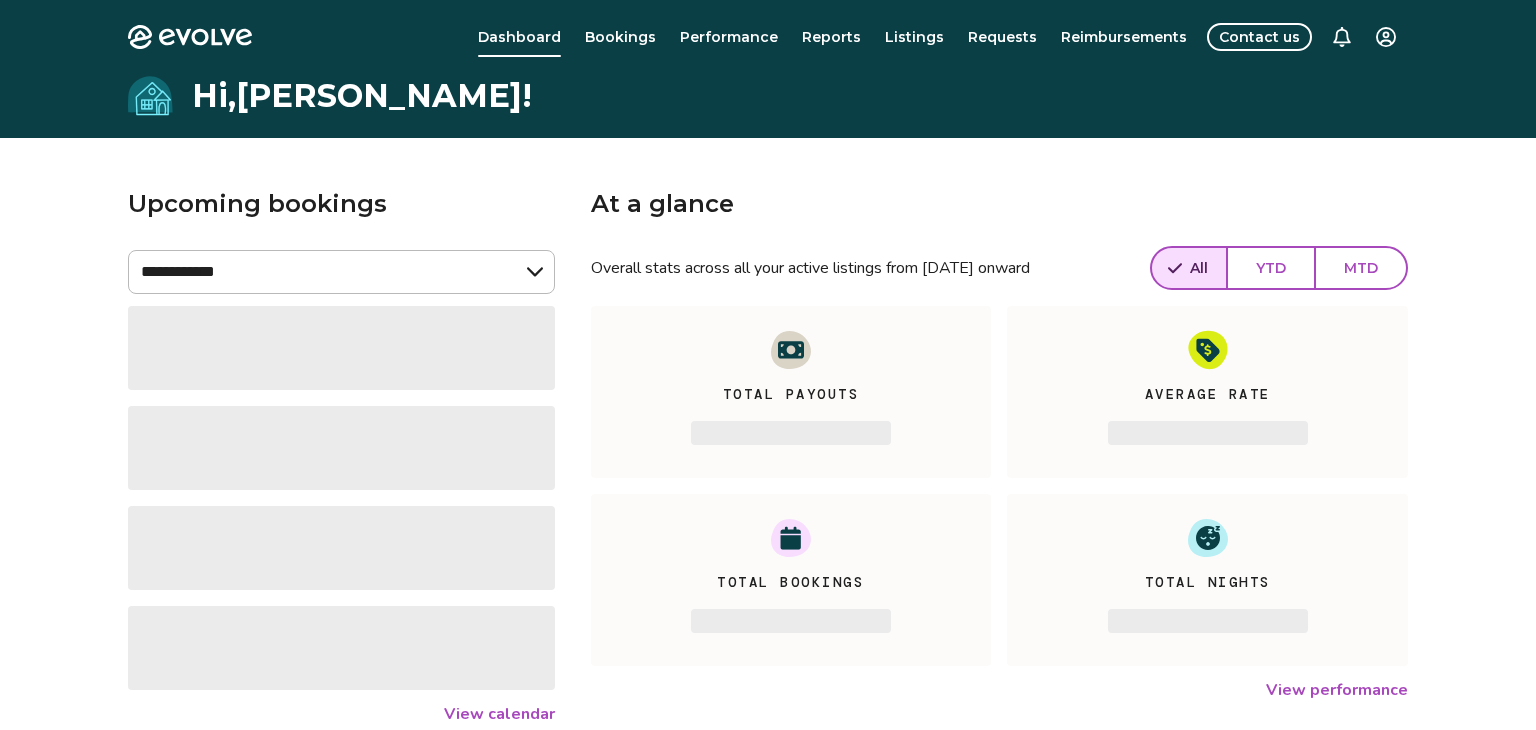 scroll, scrollTop: 0, scrollLeft: 0, axis: both 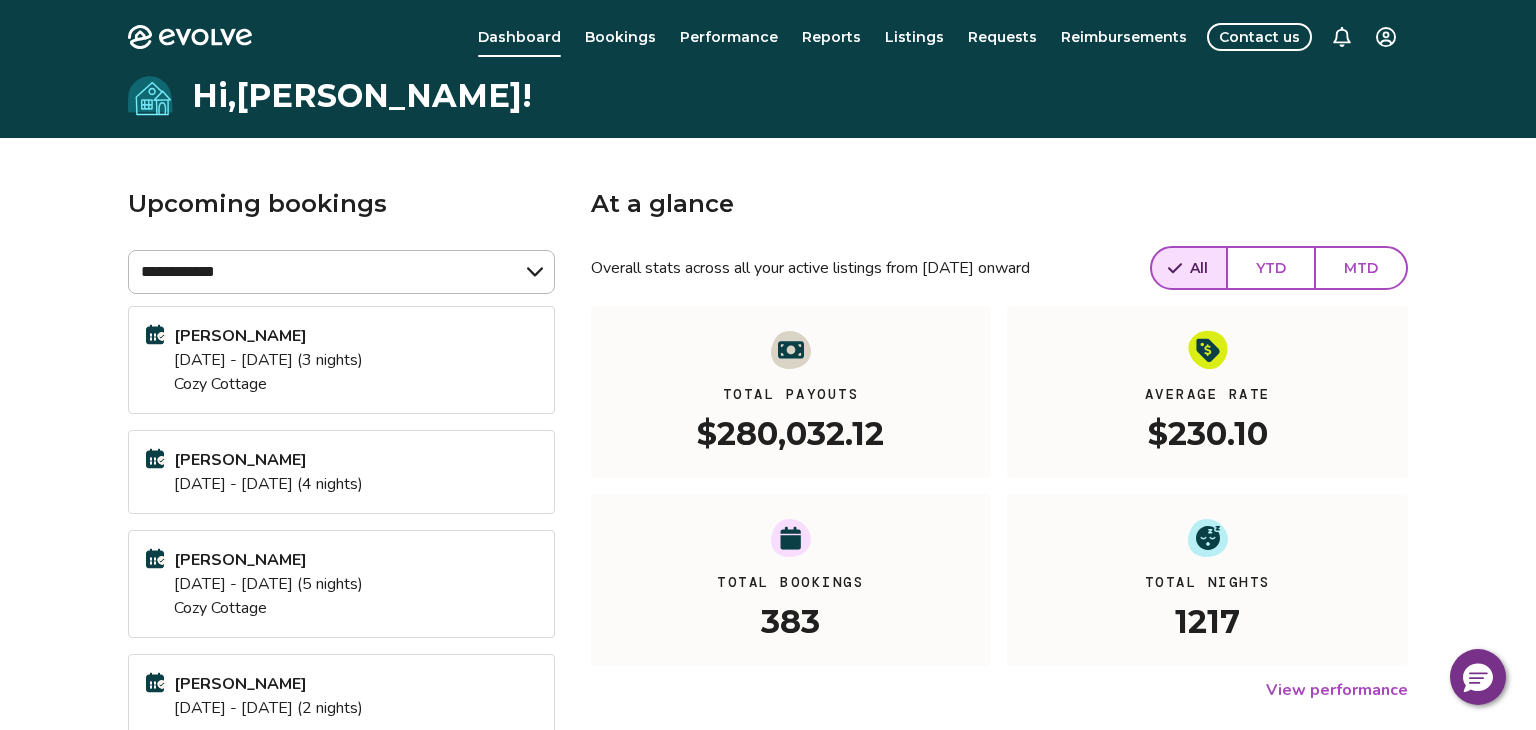 click on "**********" at bounding box center [768, 568] 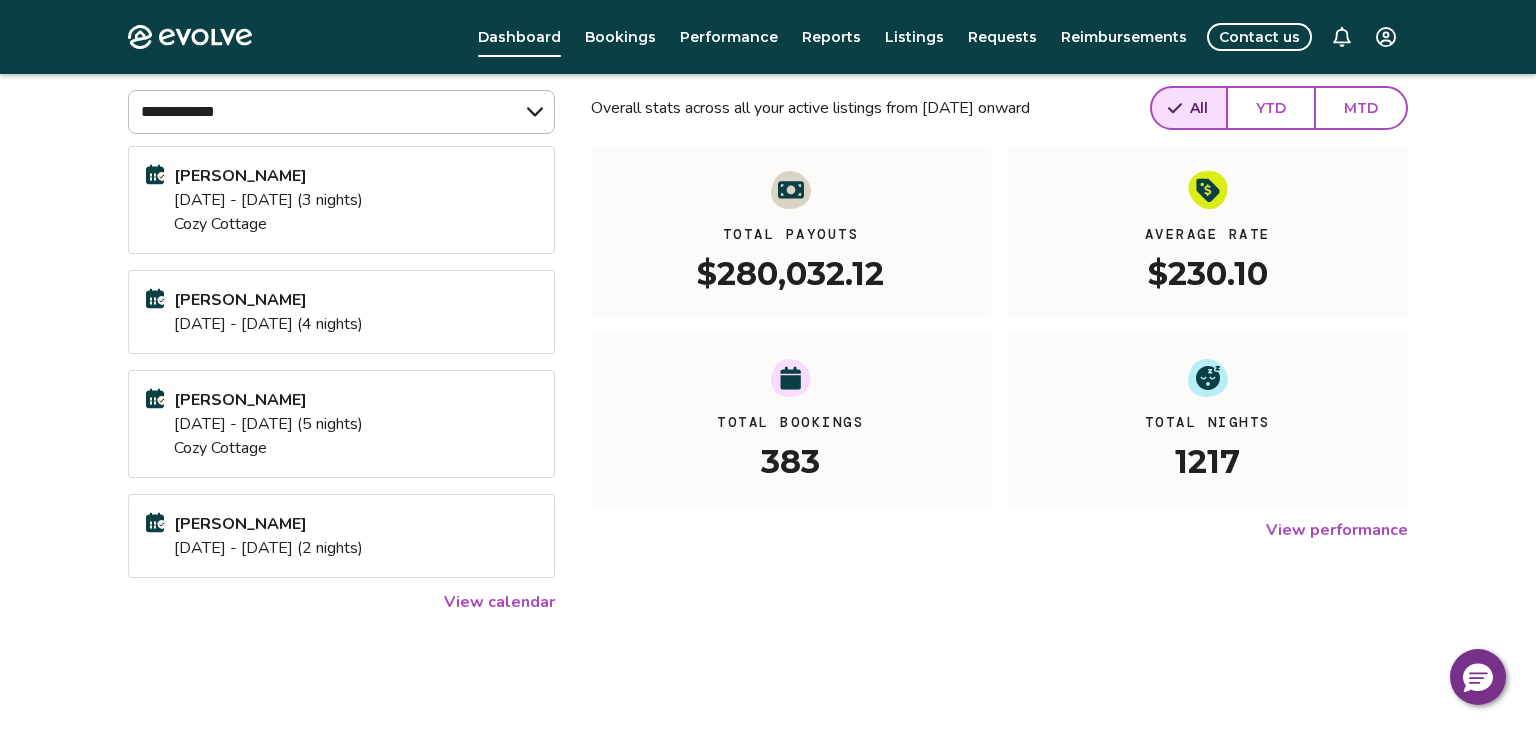 scroll, scrollTop: 200, scrollLeft: 0, axis: vertical 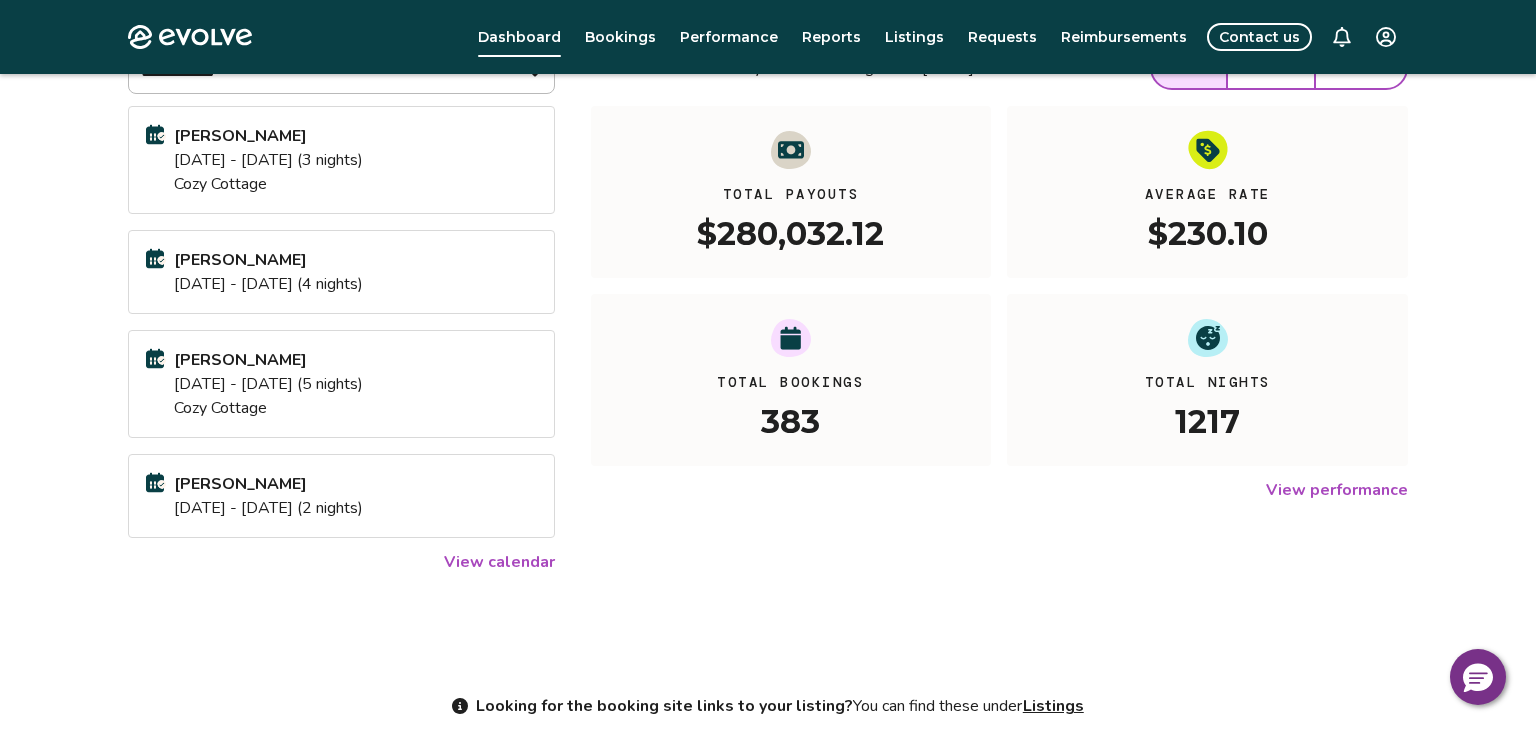 click on "[PERSON_NAME]" at bounding box center (268, 484) 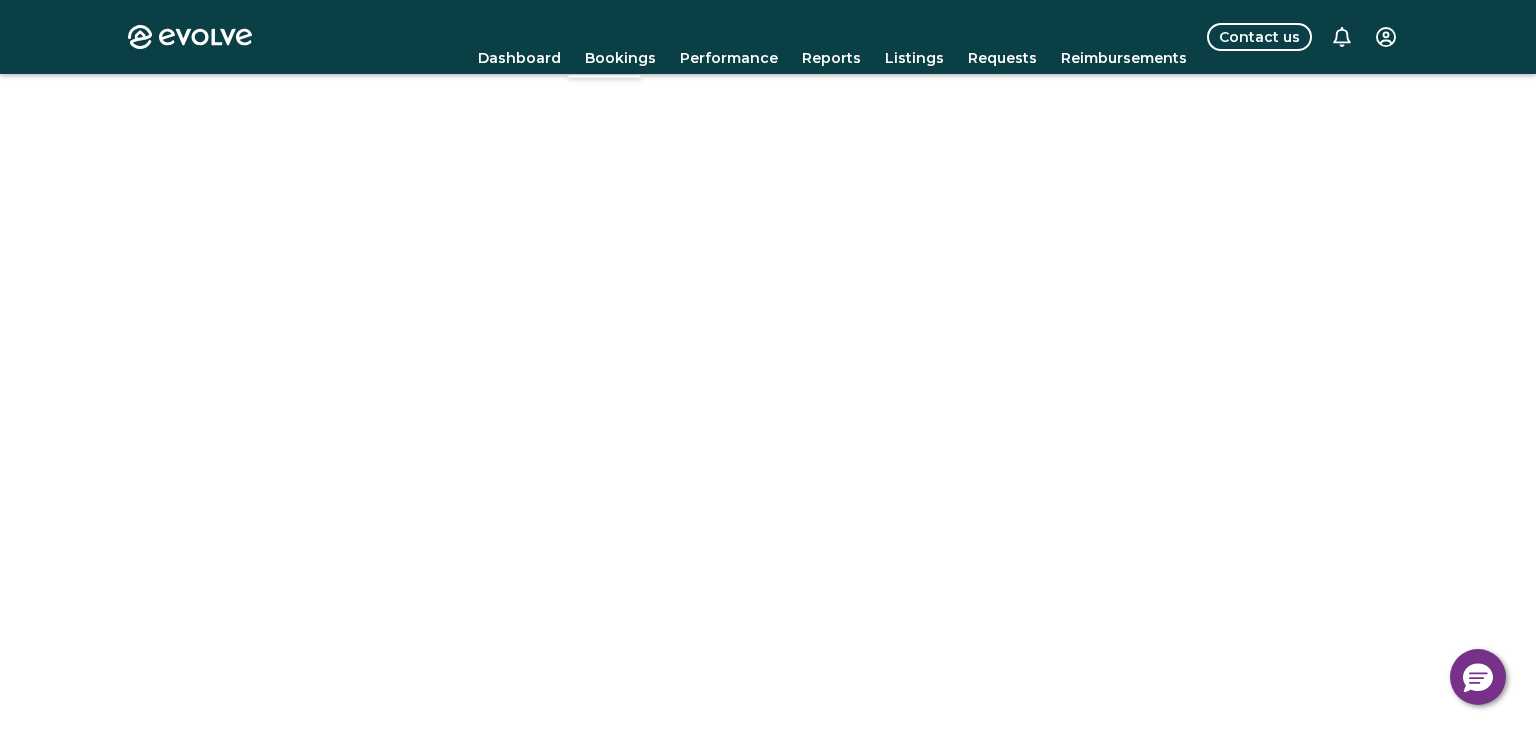 scroll, scrollTop: 136, scrollLeft: 0, axis: vertical 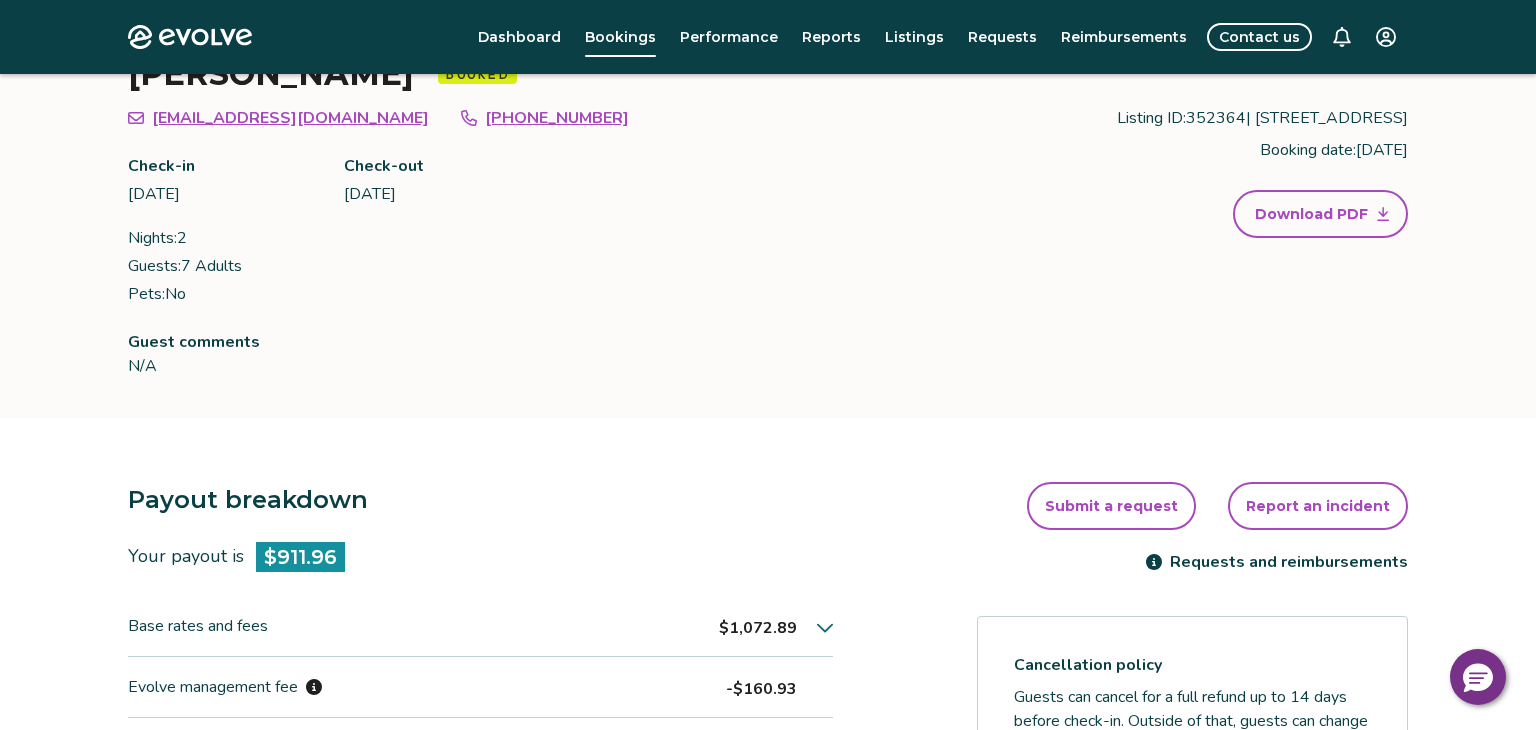 click on "Guest comments N/A" at bounding box center (512, 354) 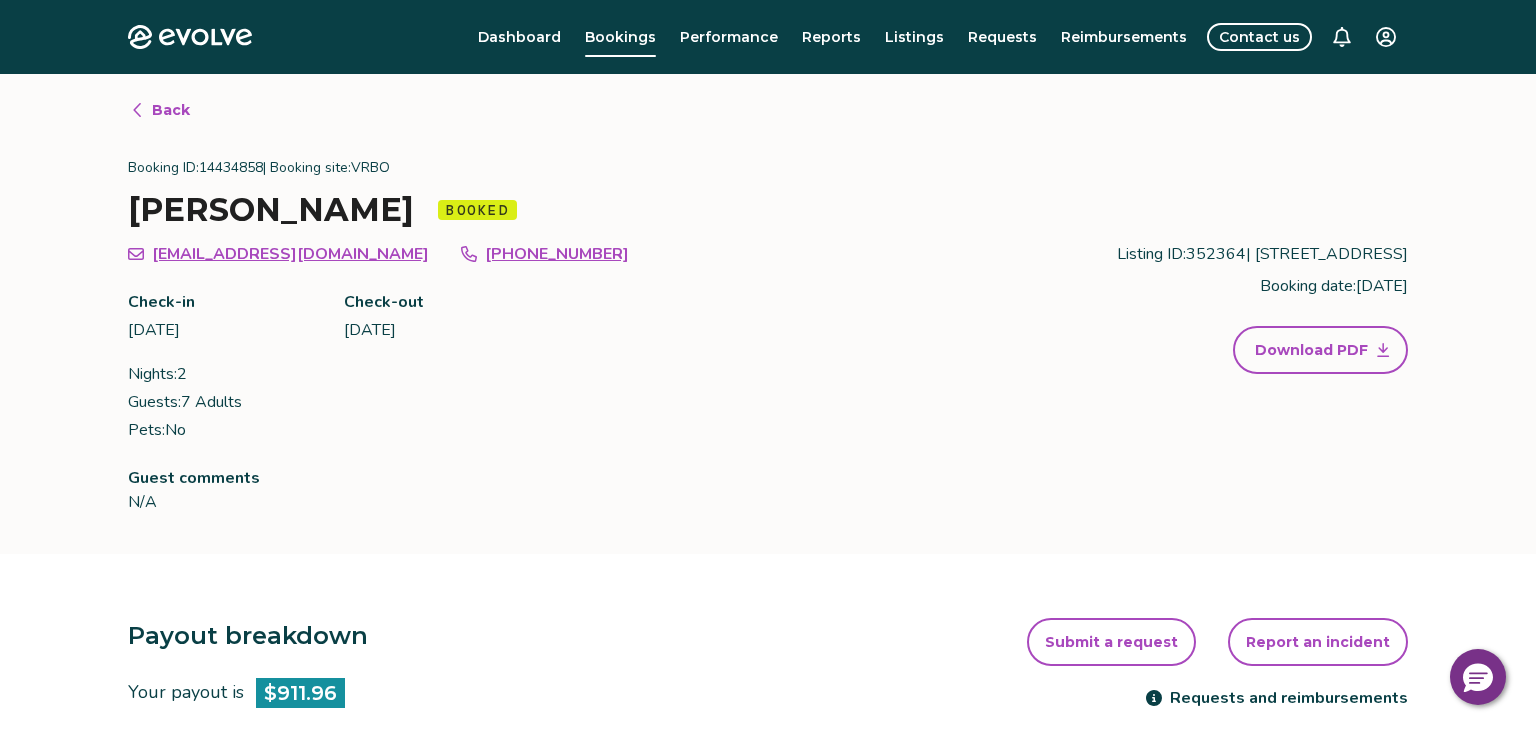 scroll, scrollTop: 0, scrollLeft: 0, axis: both 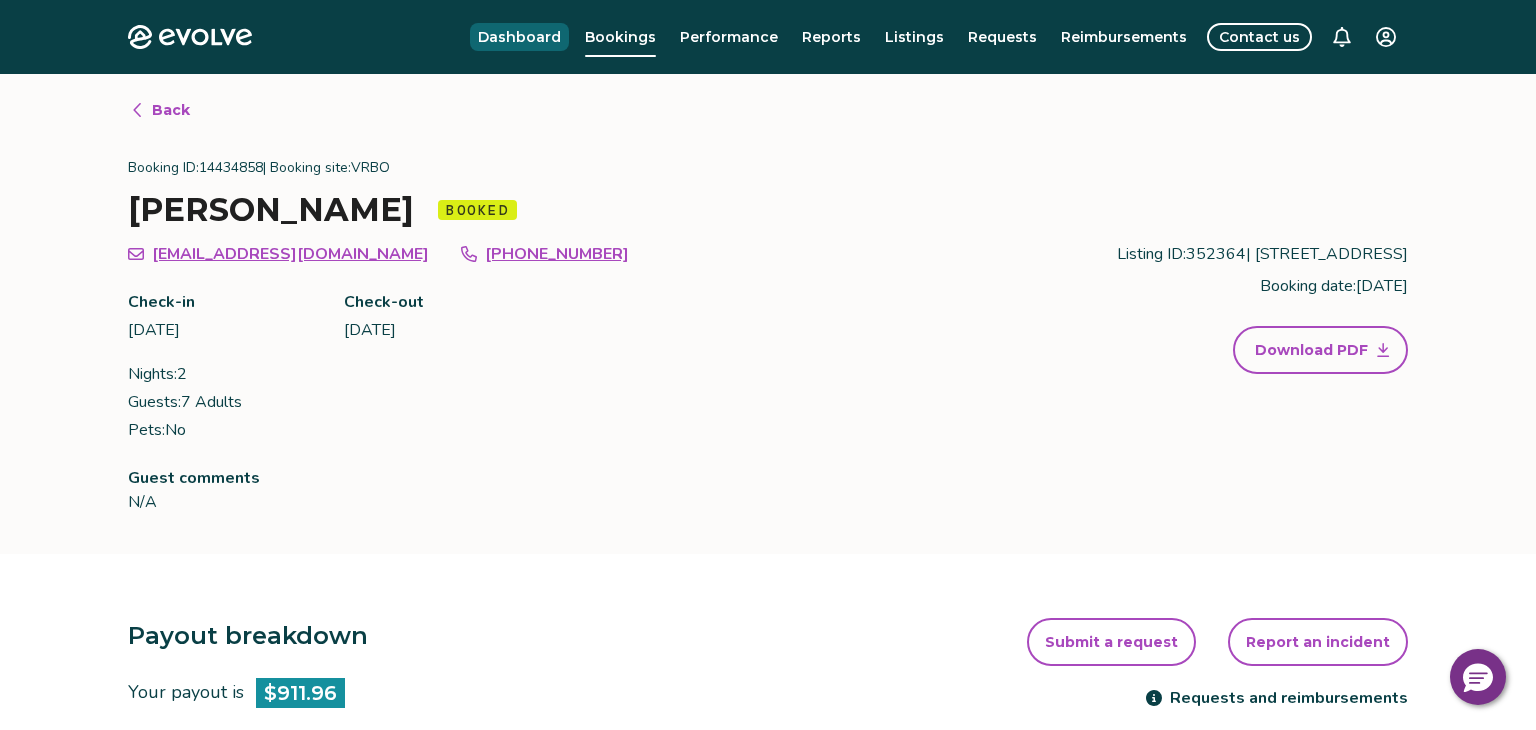 click on "Dashboard" at bounding box center (519, 37) 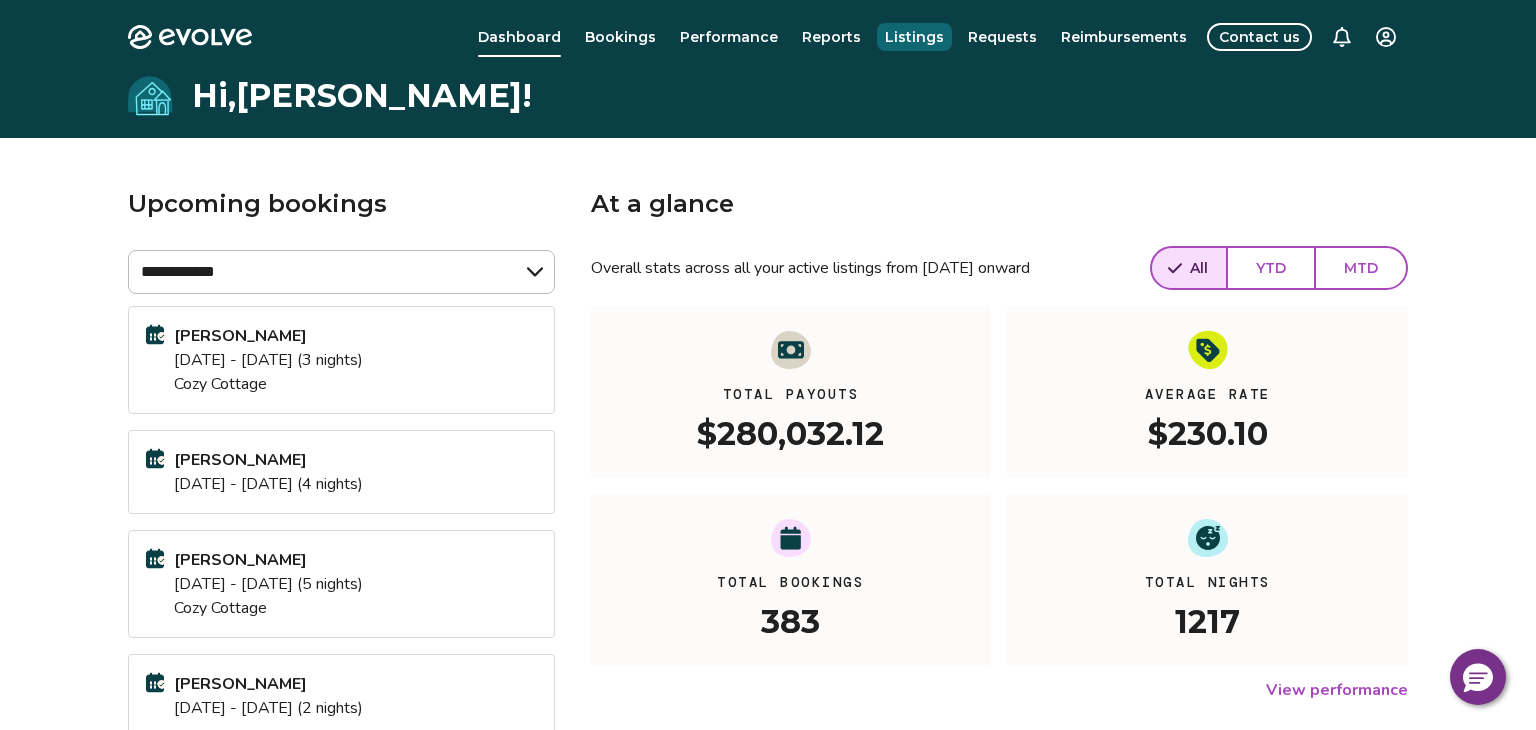 click on "Listings" at bounding box center (914, 37) 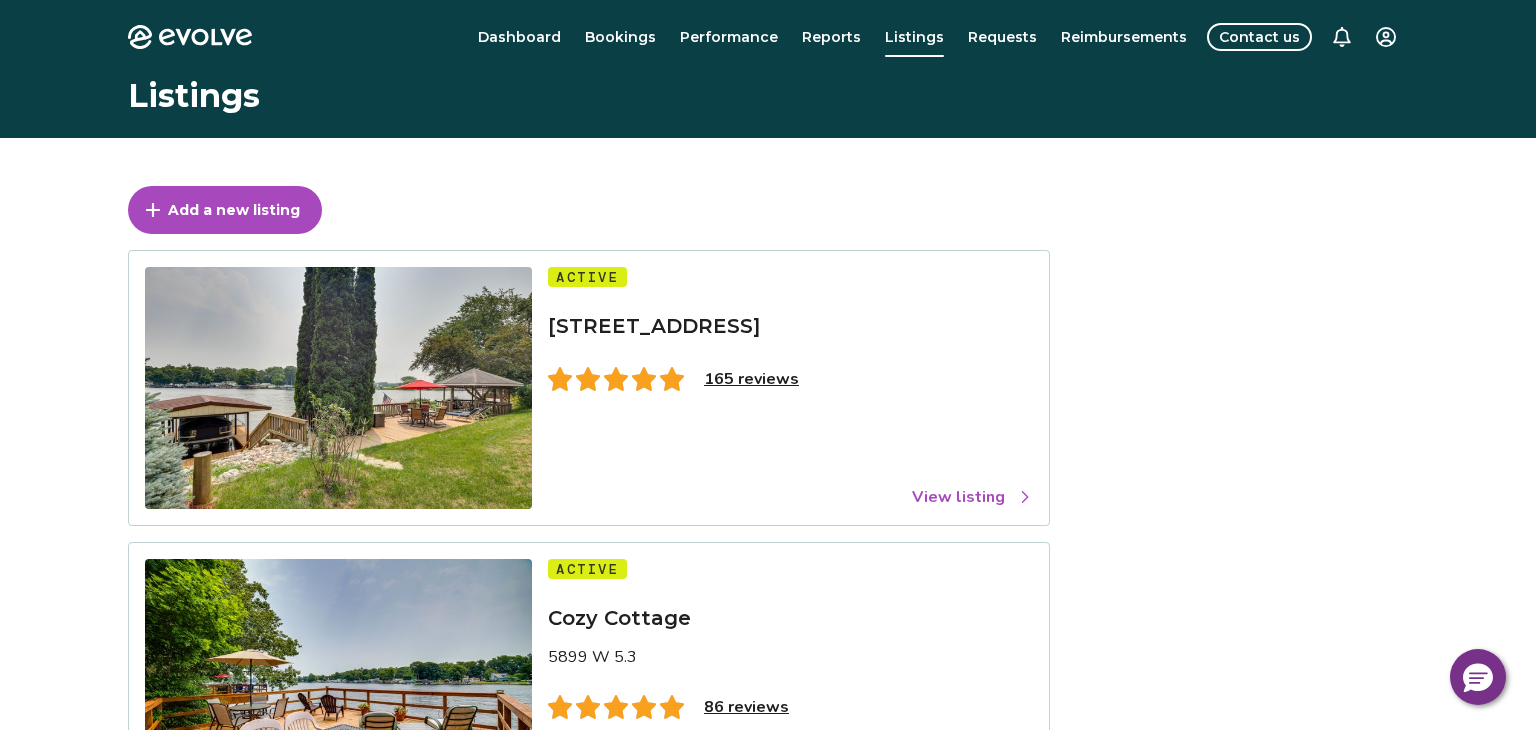 click on "Active [STREET_ADDRESS] 165 reviews View listing" at bounding box center (790, 388) 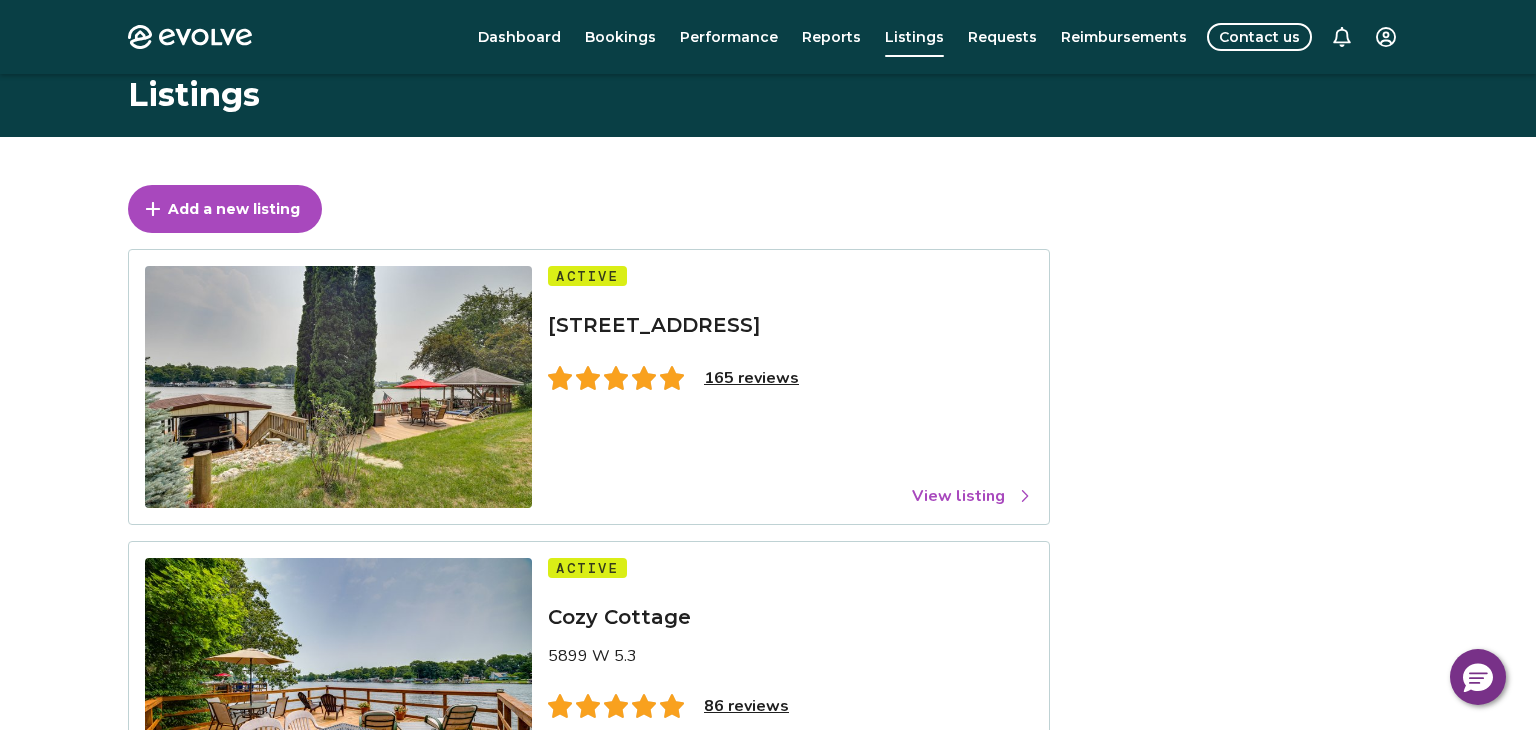 scroll, scrollTop: 0, scrollLeft: 0, axis: both 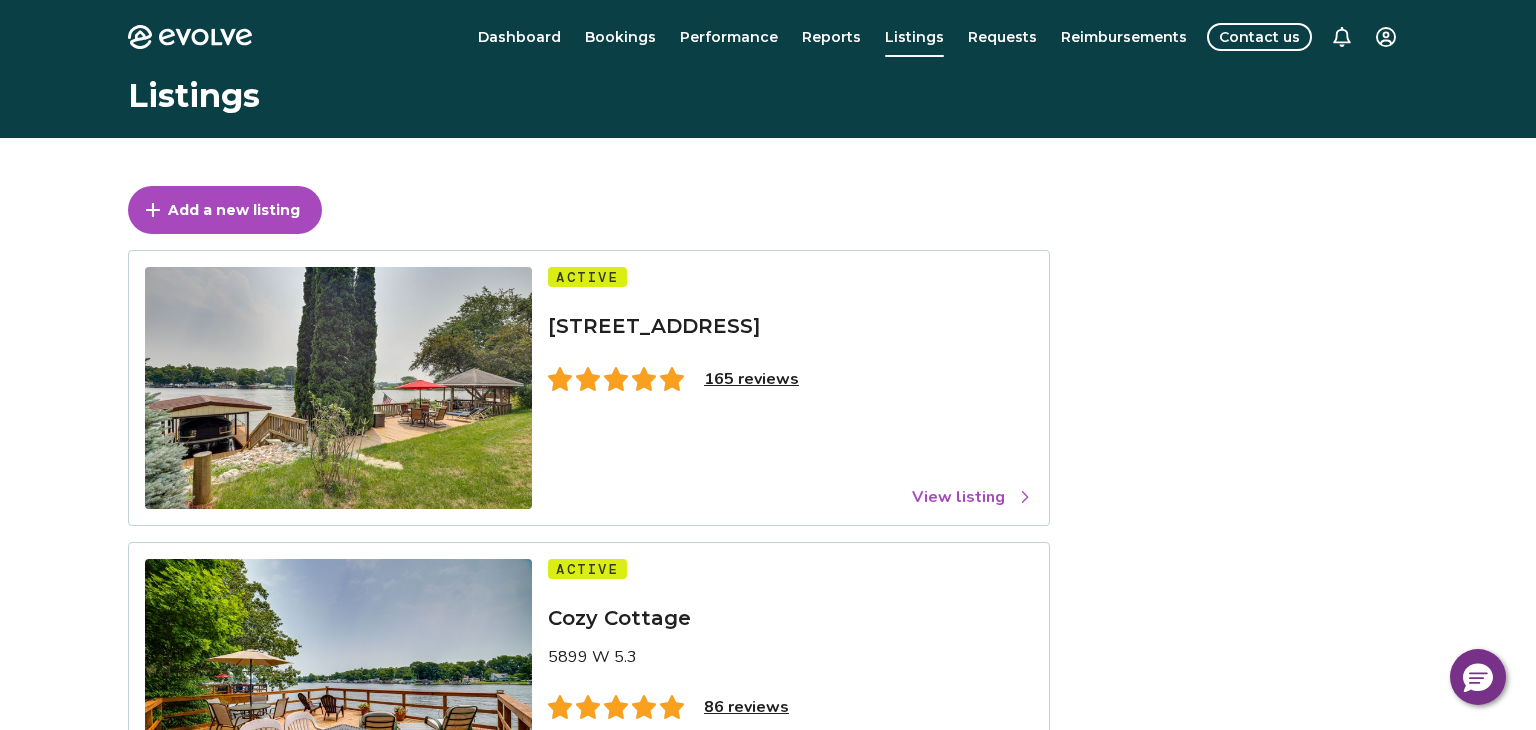 click on "165 reviews" at bounding box center (751, 379) 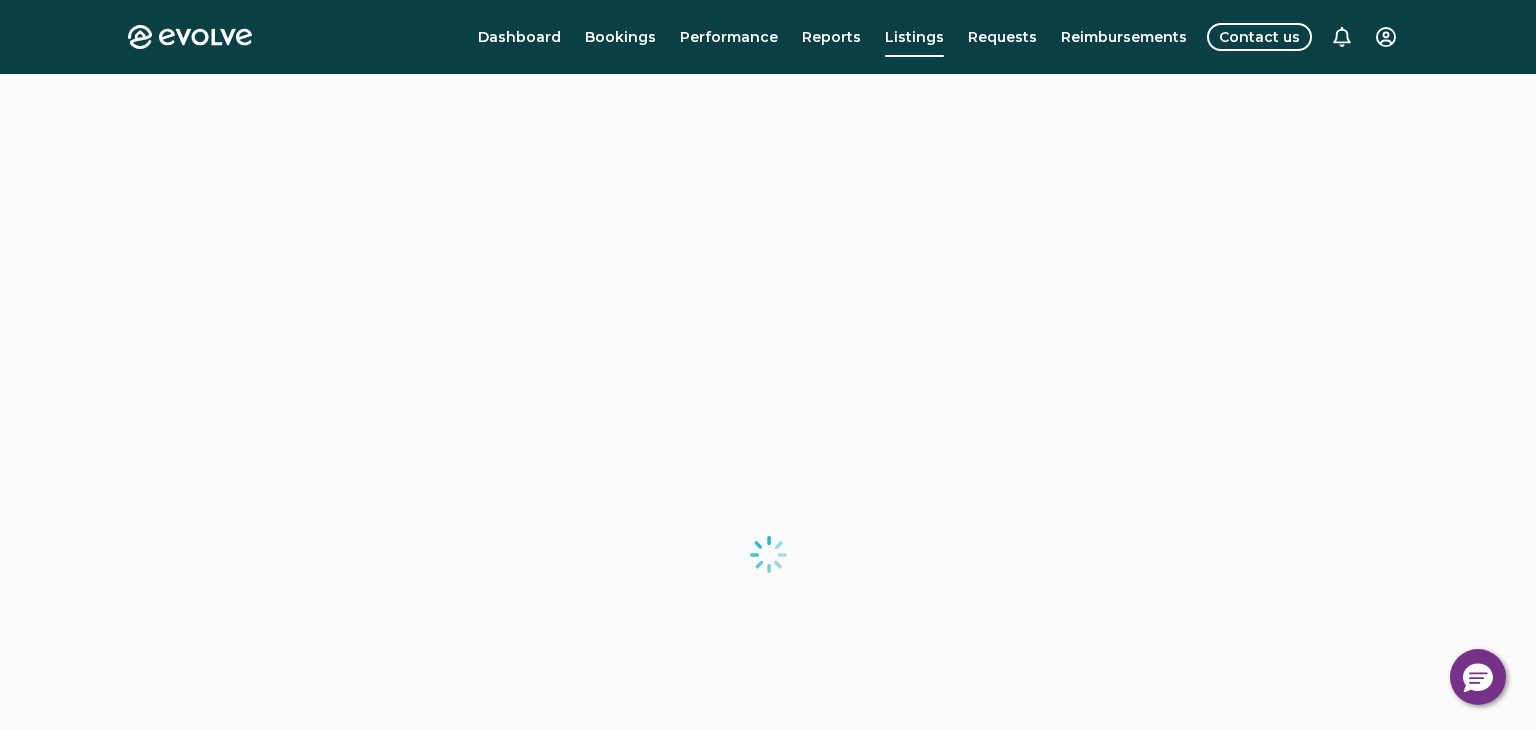 click at bounding box center (768, 554) 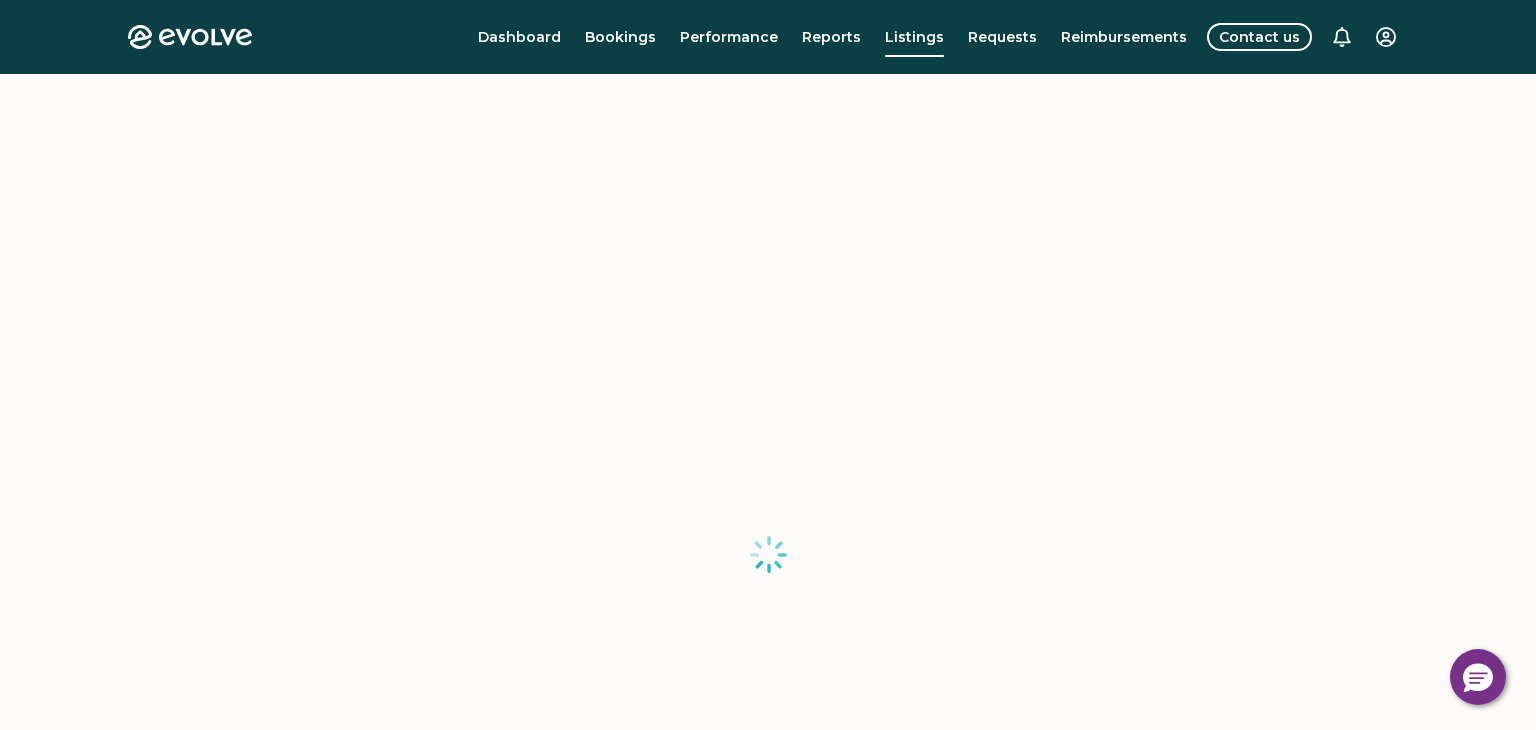 click at bounding box center (768, 554) 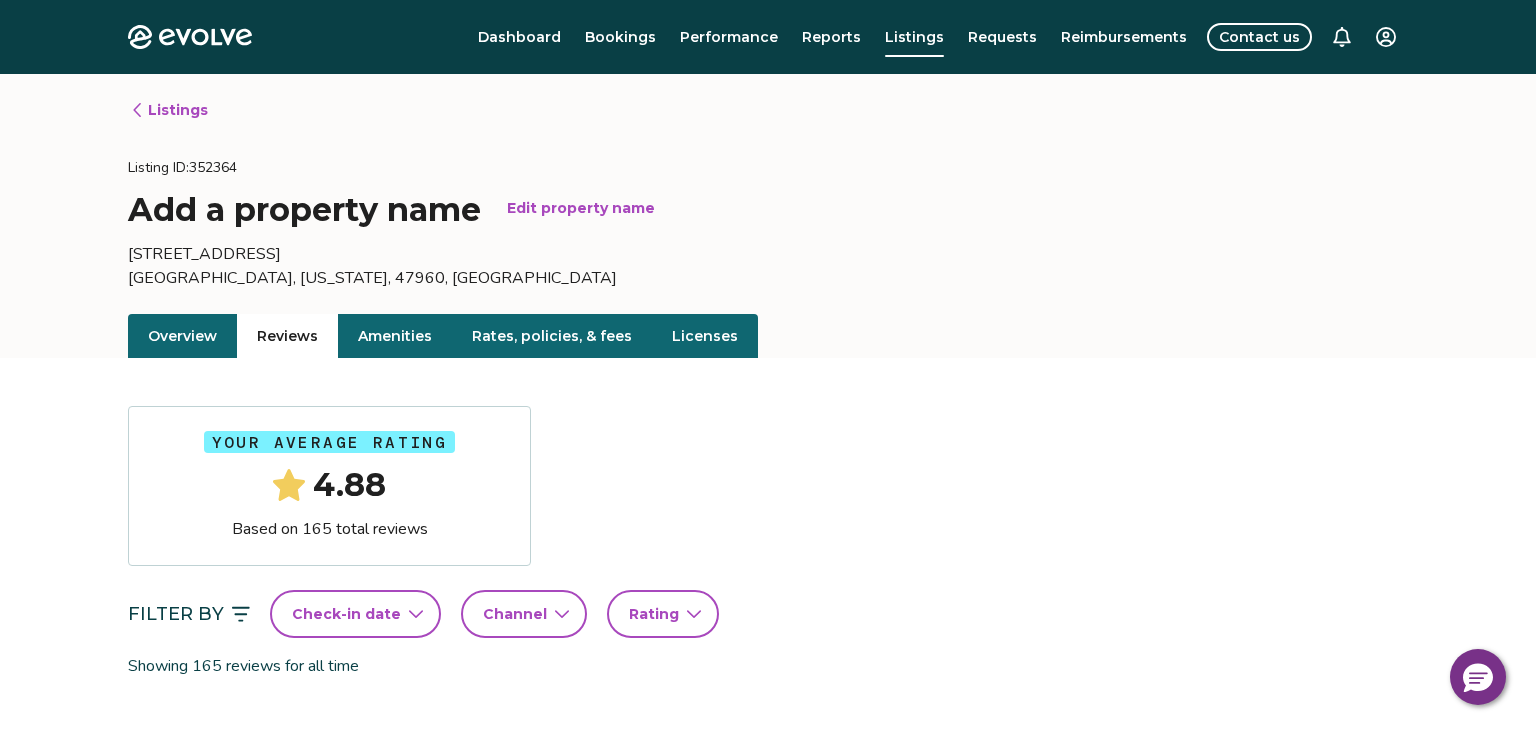 click on "Your average rating 4.88 Based on 165 total reviews" at bounding box center [768, 486] 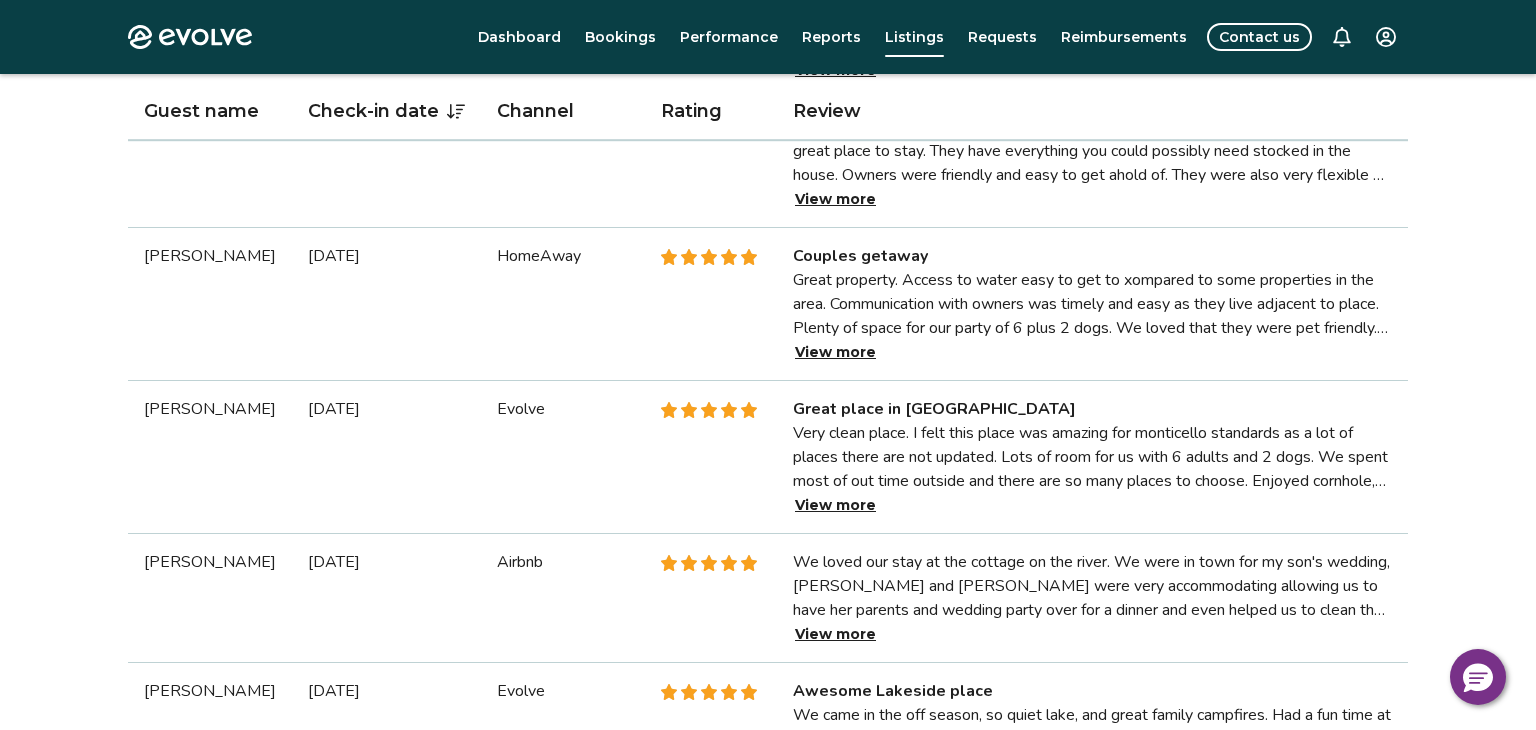 scroll, scrollTop: 1080, scrollLeft: 0, axis: vertical 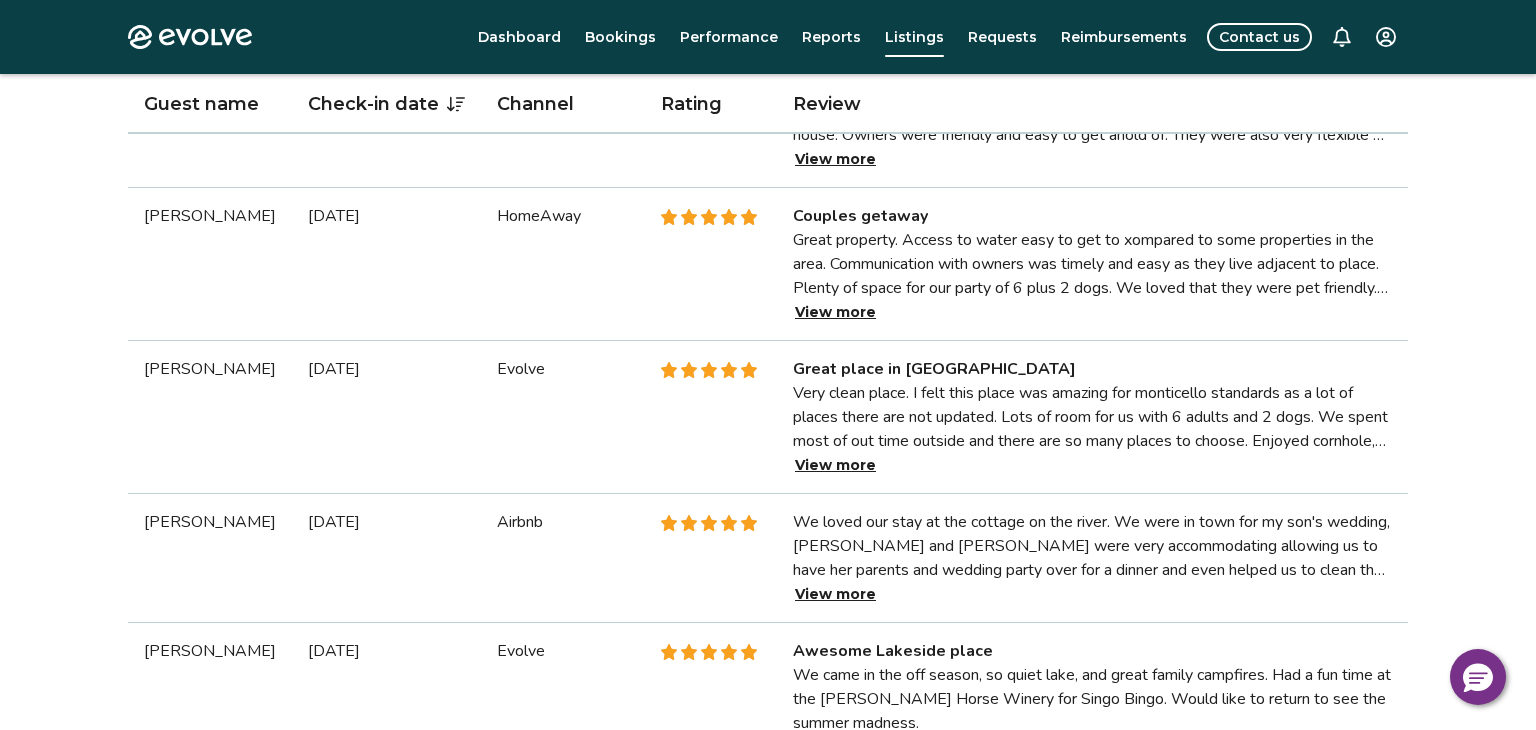 click on "View more" at bounding box center (835, 312) 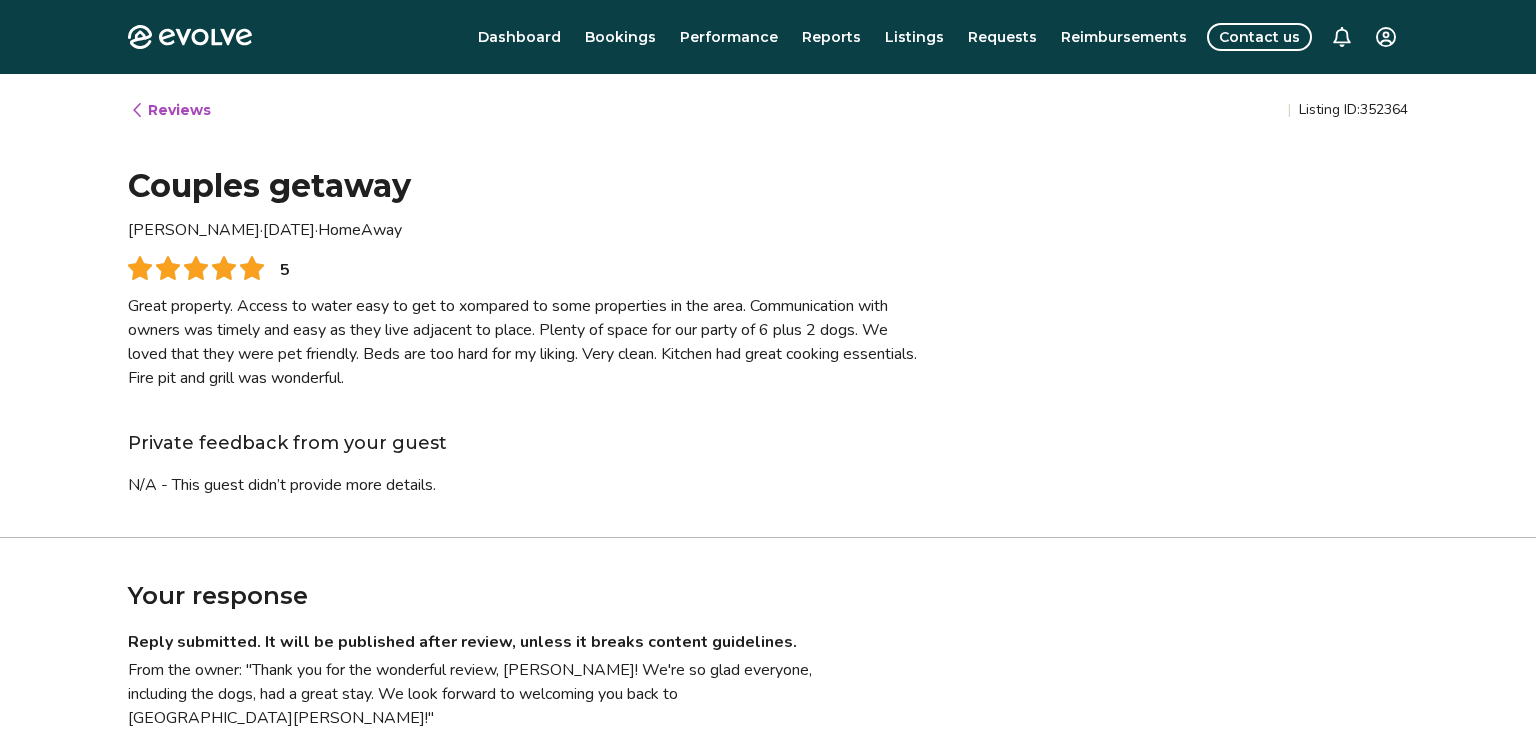 scroll, scrollTop: 0, scrollLeft: 0, axis: both 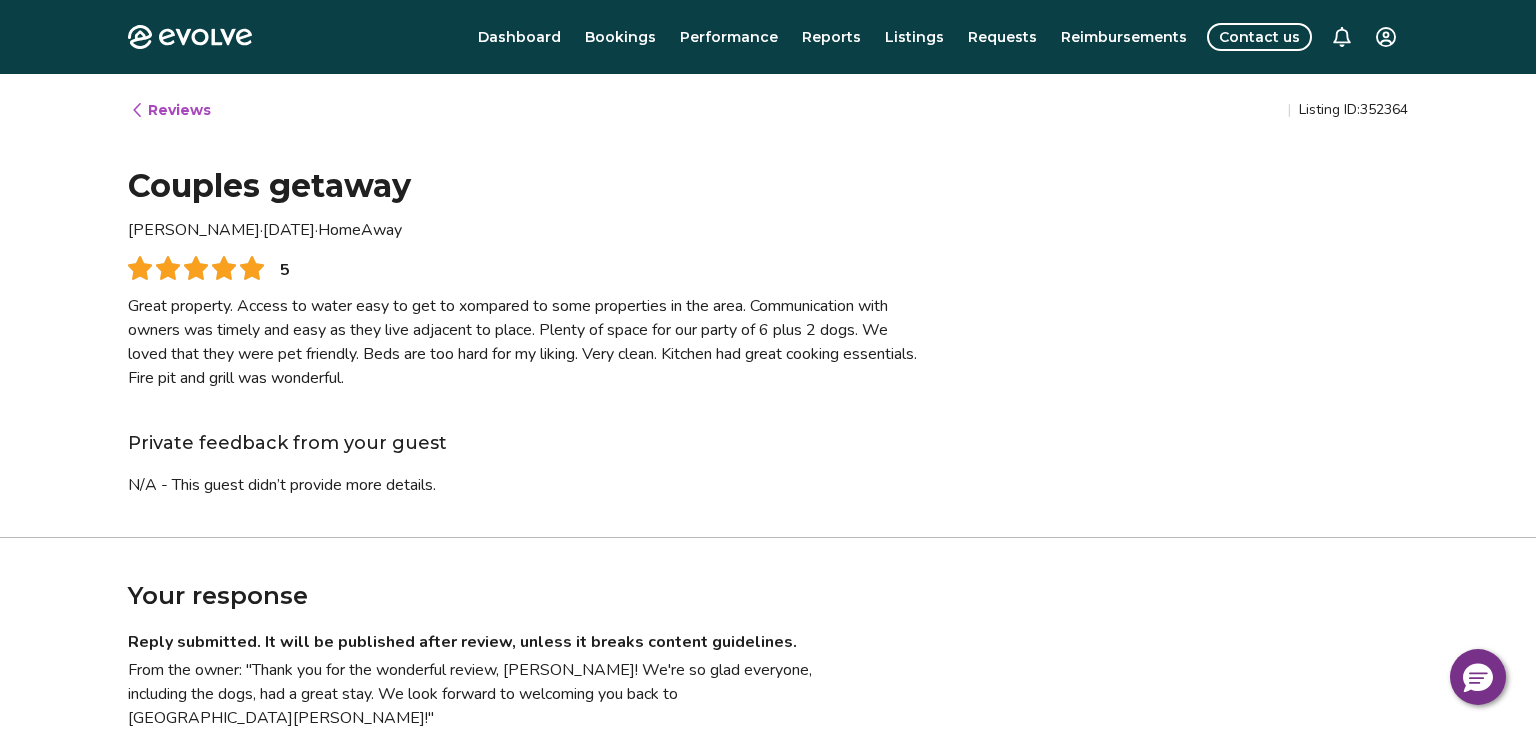 click on "Your response Reply submitted. It will be published after review, unless it breaks content guidelines. From the owner: "Thank you for the wonderful review, Emily! We're so glad everyone, including the dogs, had a great stay. We look forward to welcoming you back to Lake Shafer!"" at bounding box center [768, 634] 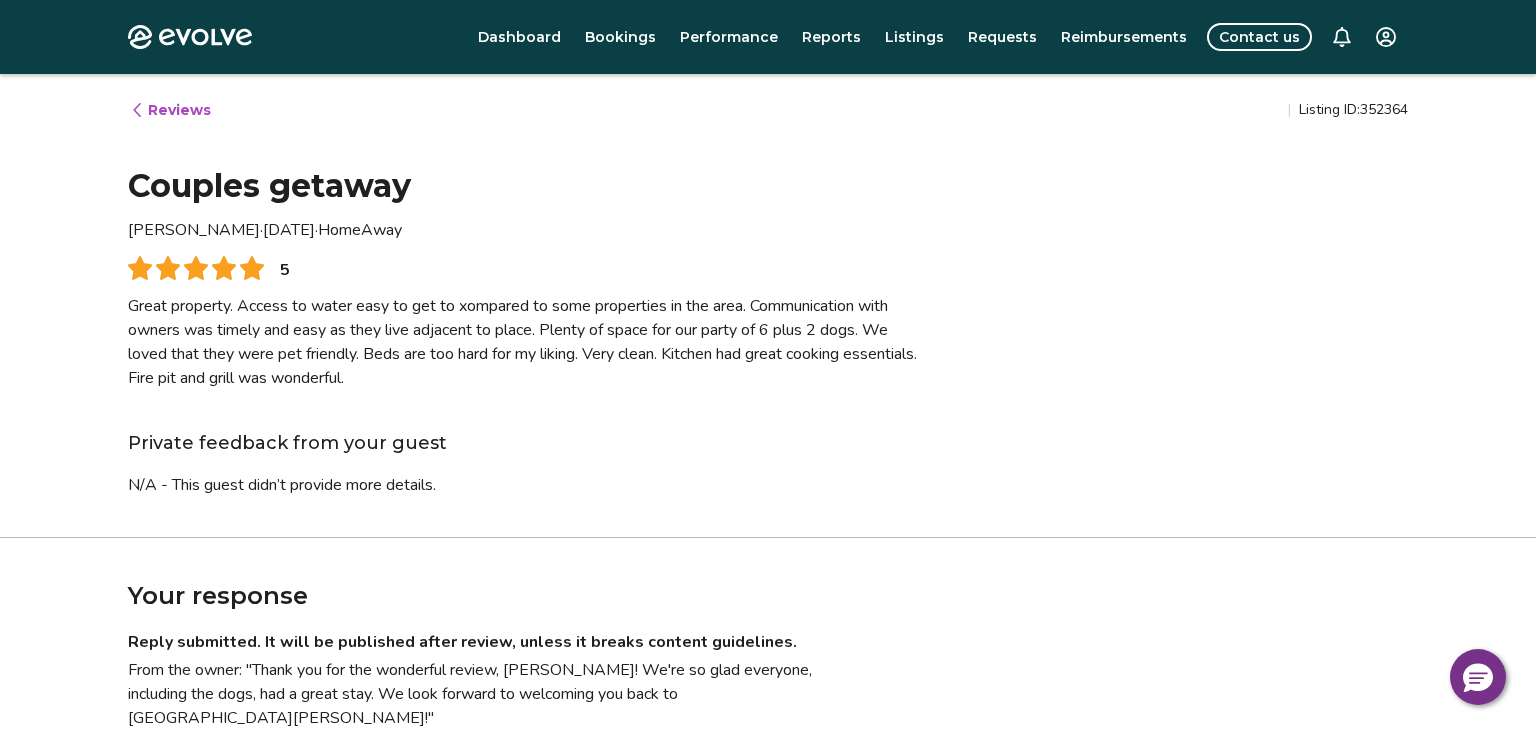 scroll, scrollTop: 0, scrollLeft: 0, axis: both 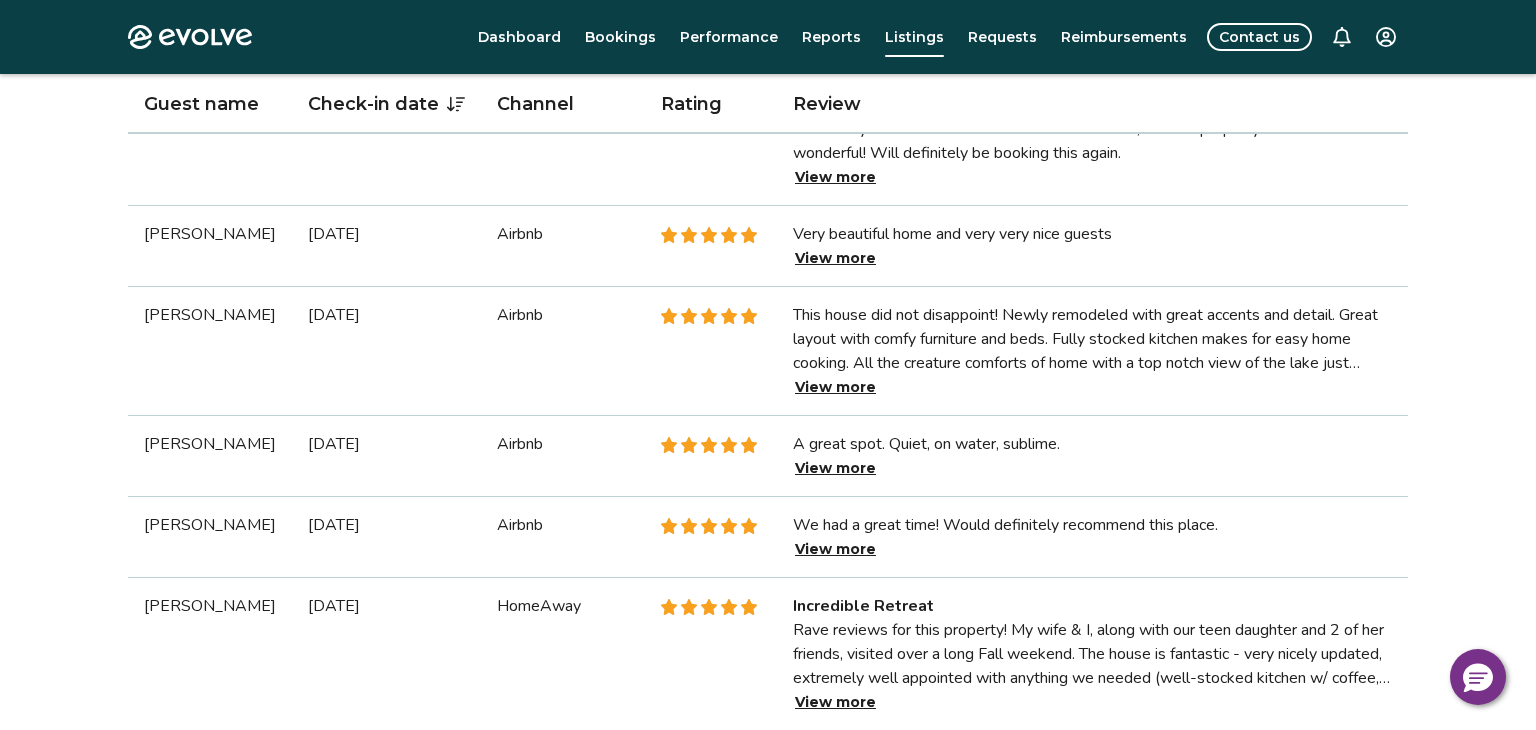 click on "View more" at bounding box center (835, 258) 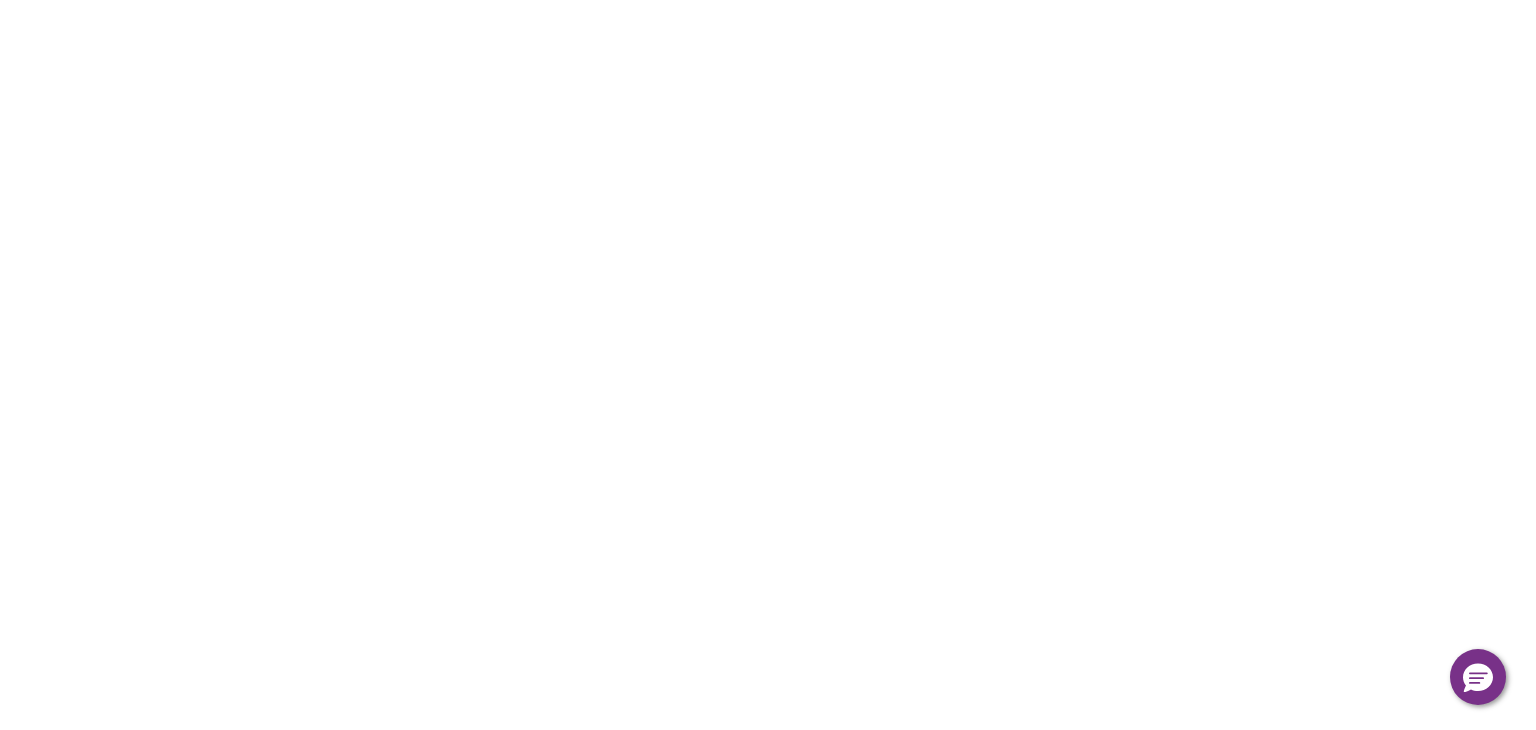 scroll, scrollTop: 0, scrollLeft: 0, axis: both 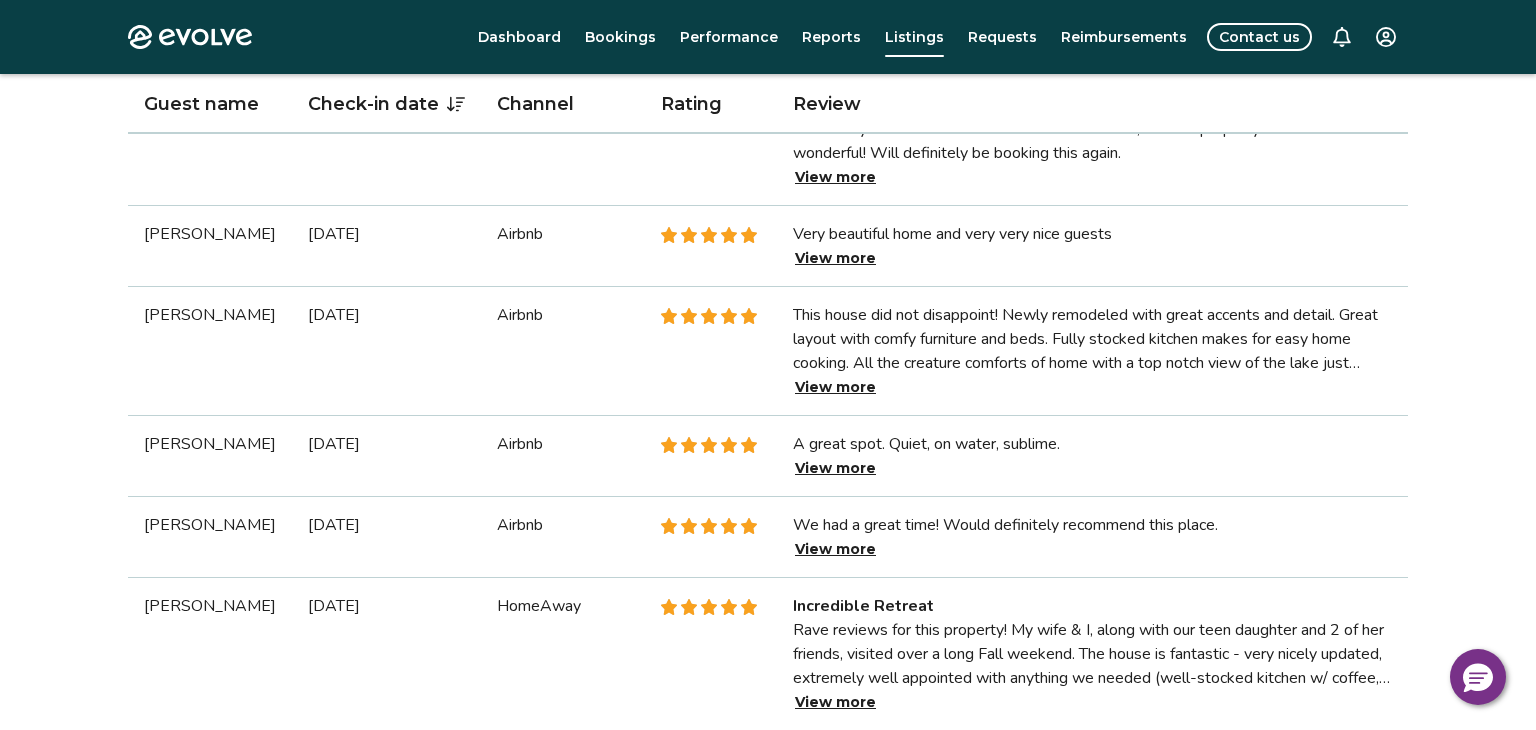 click at bounding box center [711, 654] 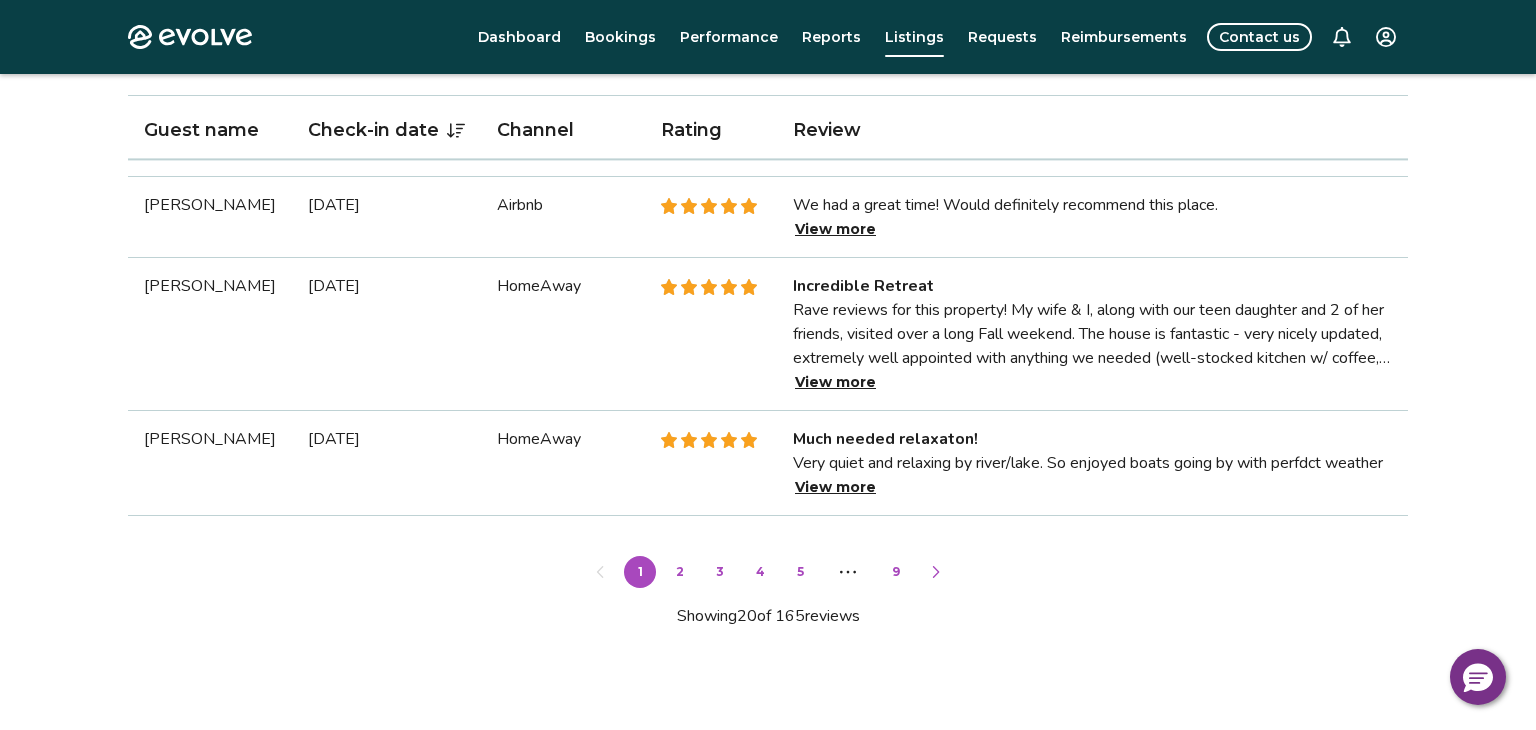 scroll, scrollTop: 2760, scrollLeft: 0, axis: vertical 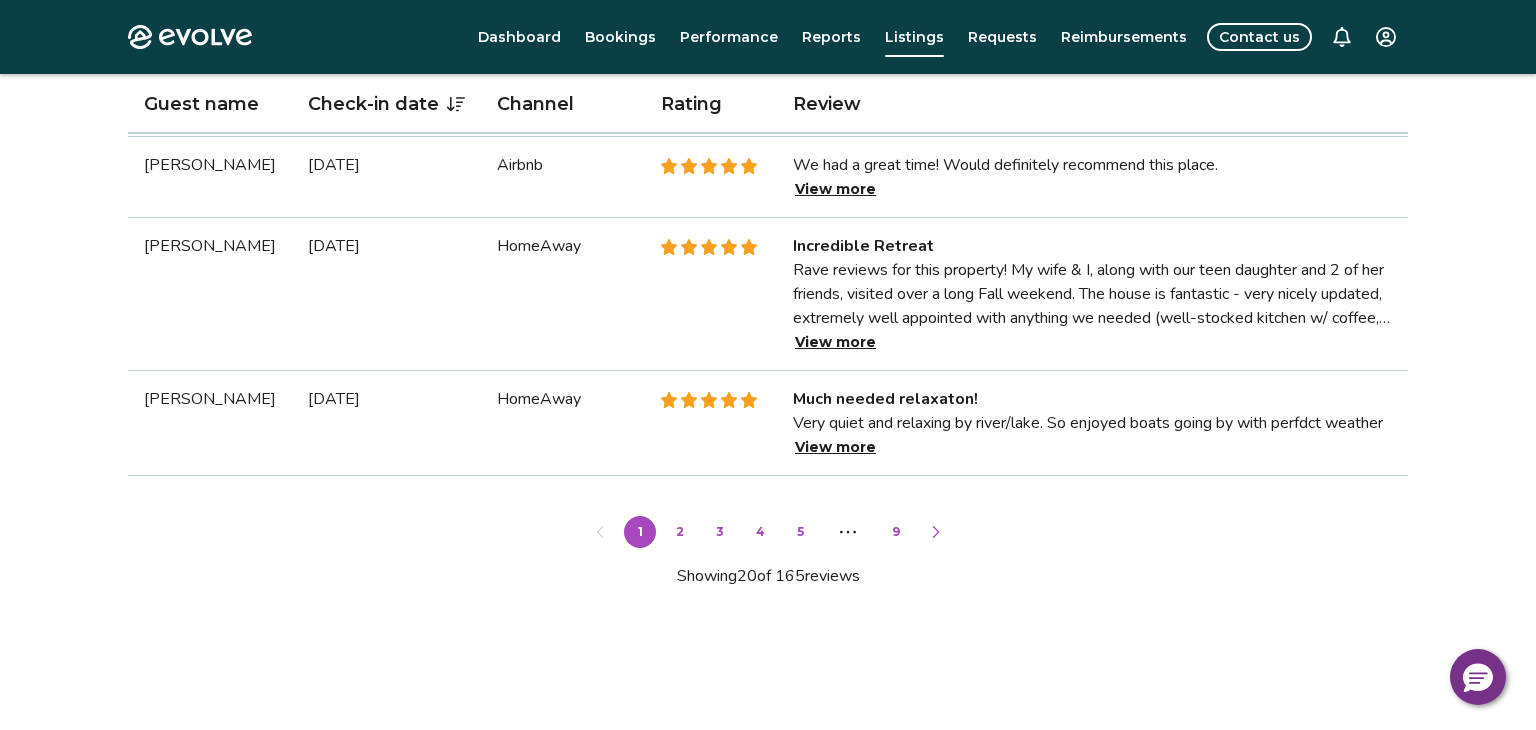 click on "2" at bounding box center (680, 532) 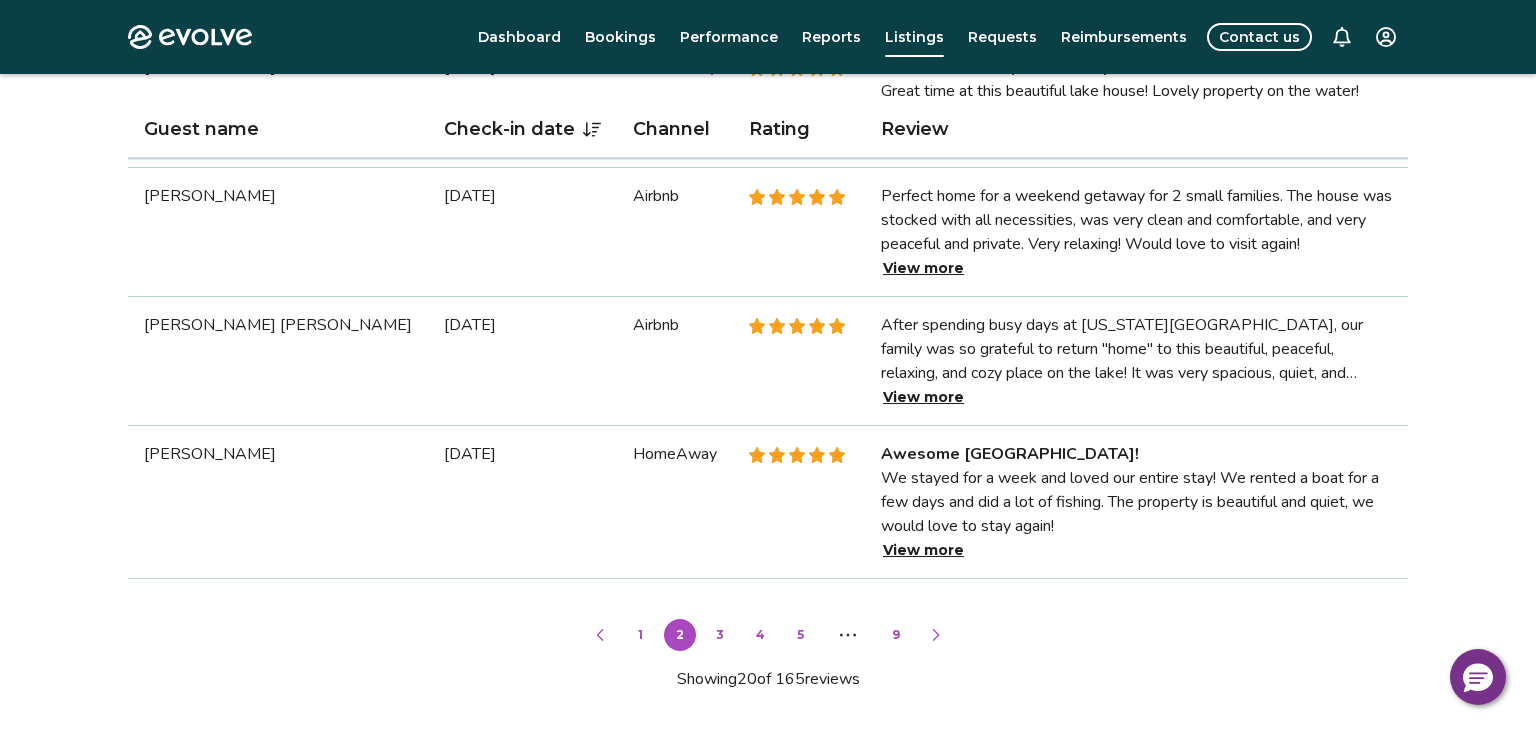 scroll, scrollTop: 2908, scrollLeft: 0, axis: vertical 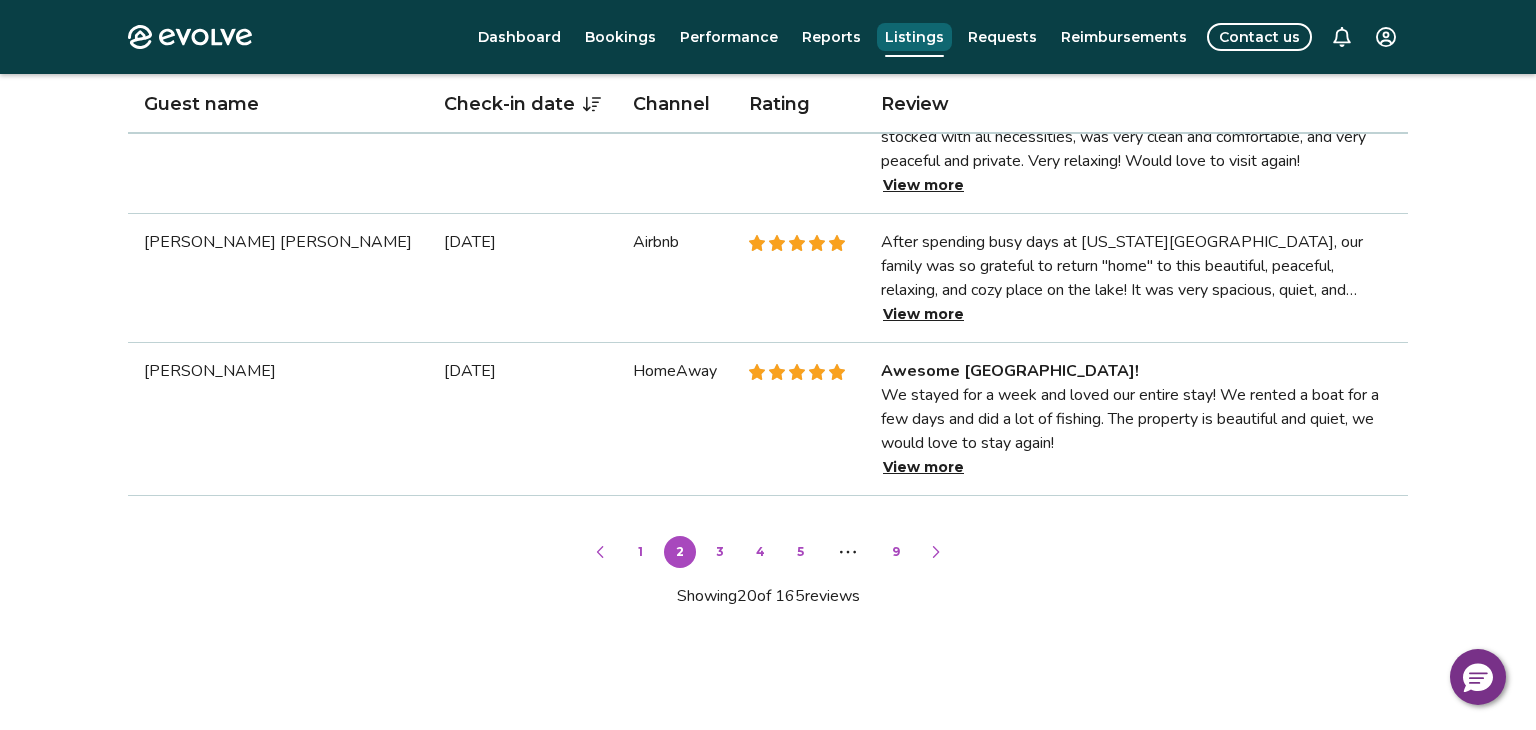 click on "Listings" at bounding box center (914, 37) 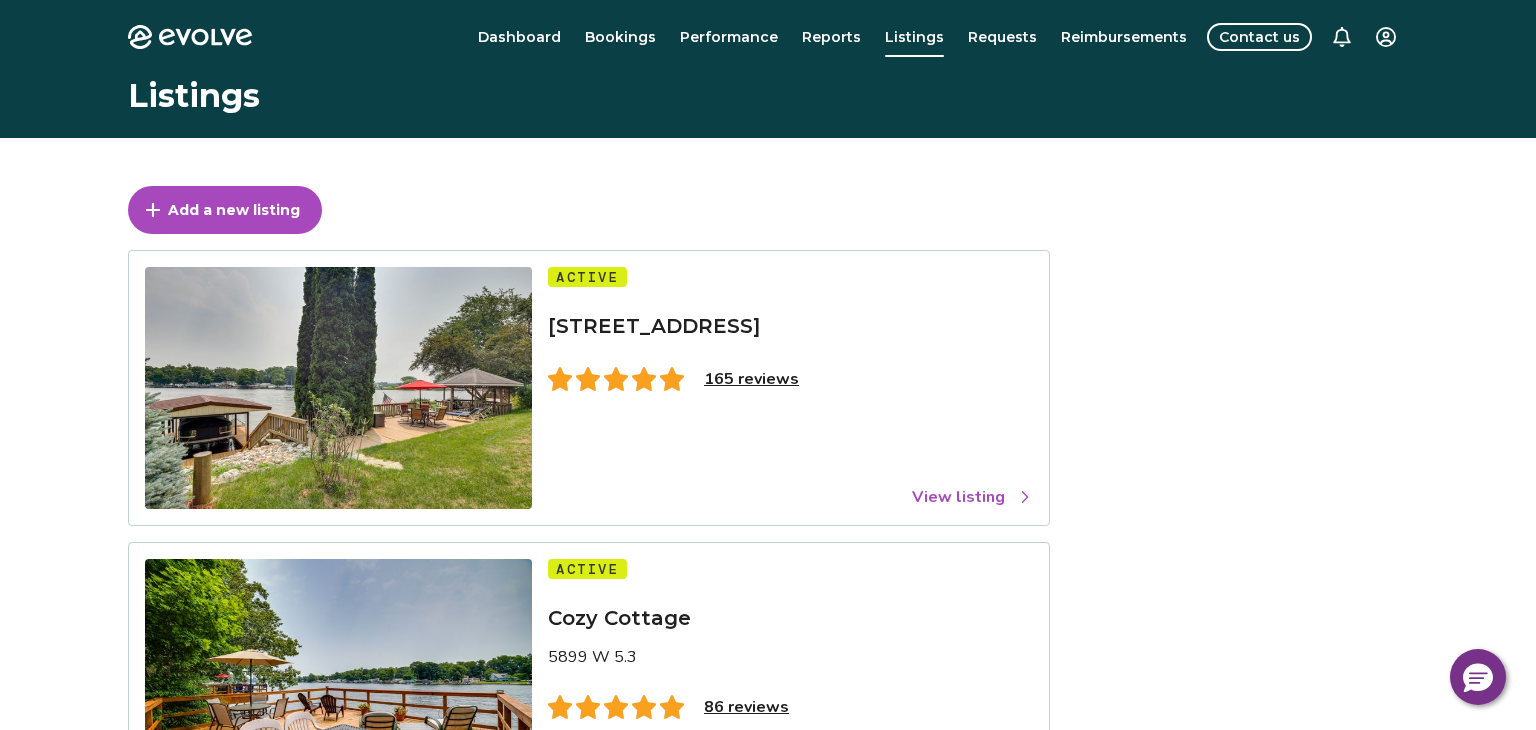 click on "View listing" at bounding box center (972, 497) 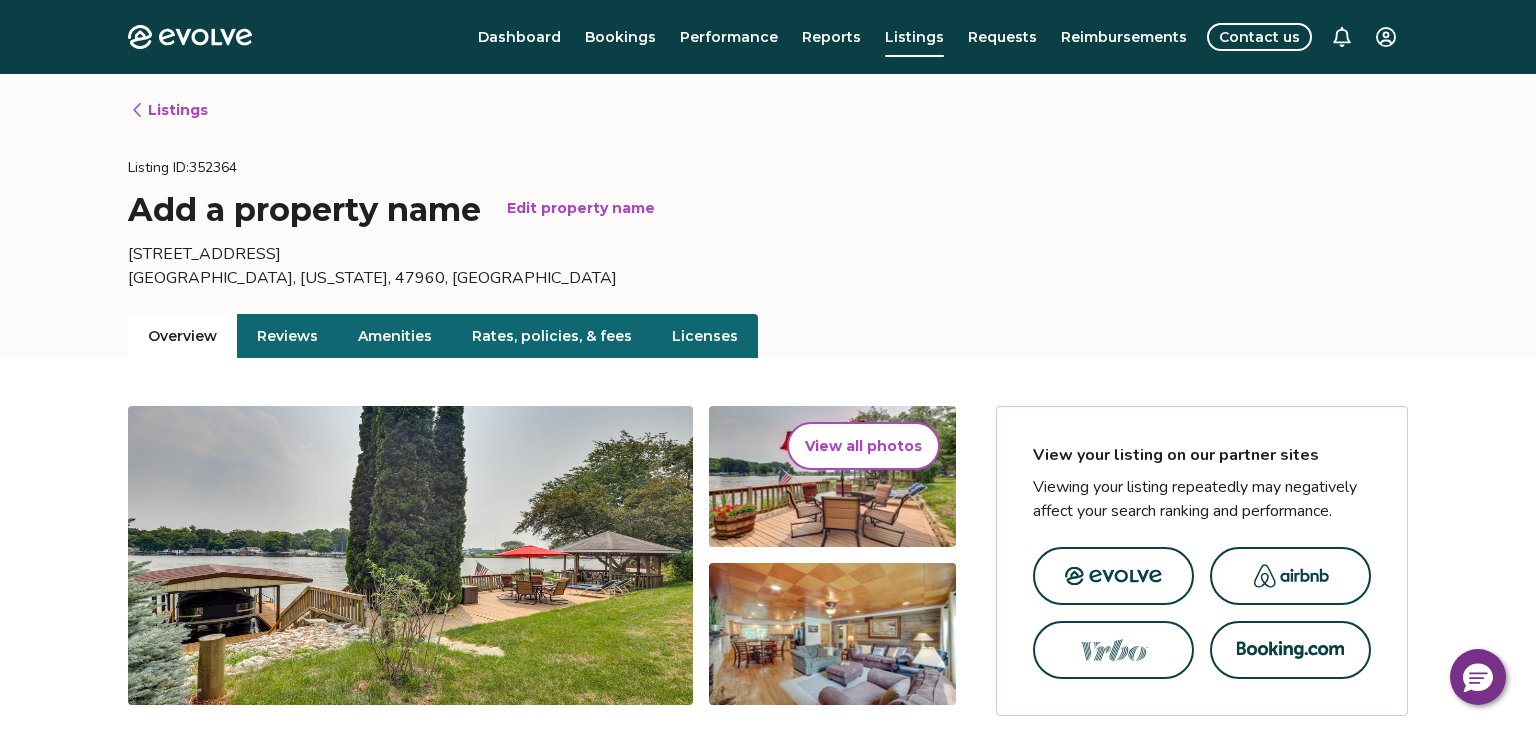 click on "Overview Reviews Amenities Rates, policies, & fees Licenses" at bounding box center (768, 336) 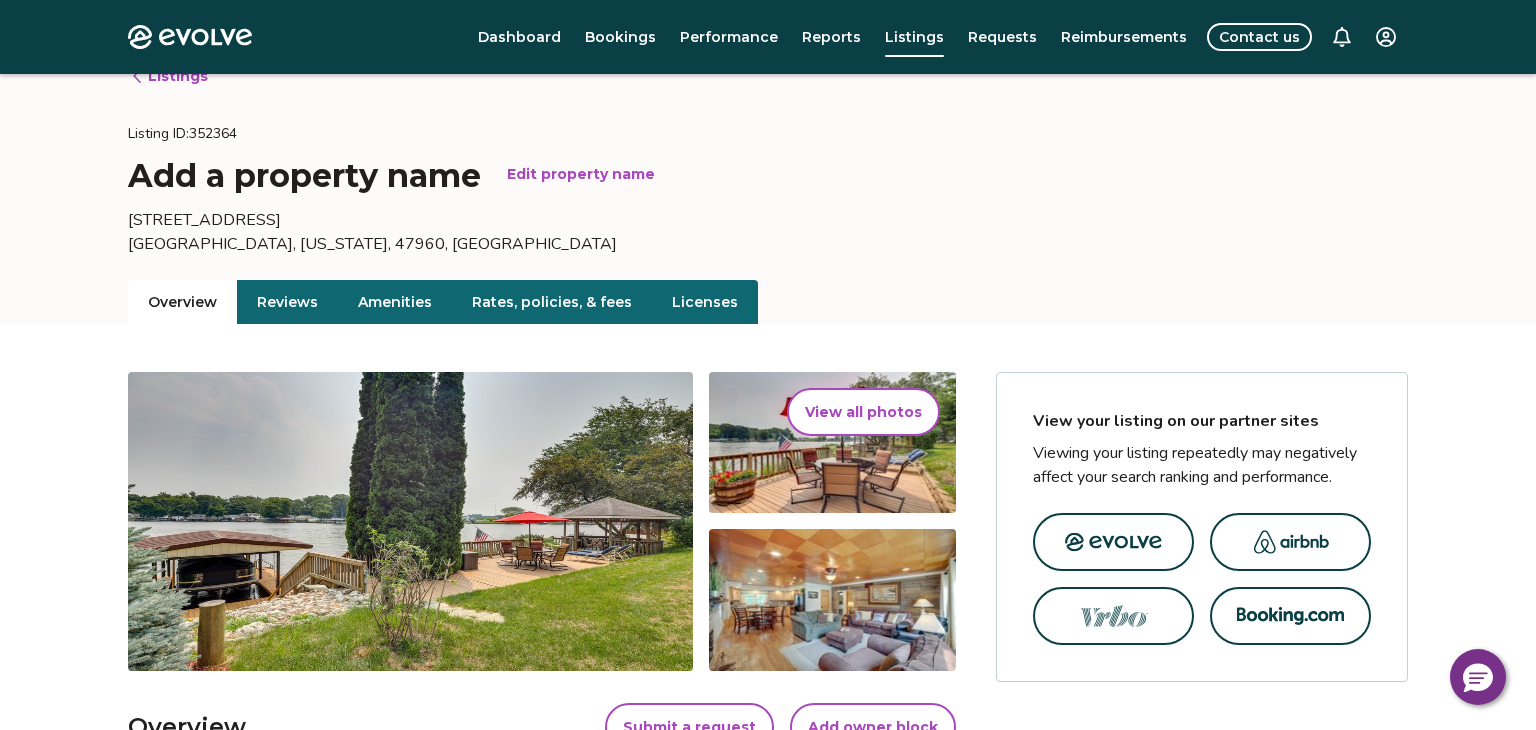 scroll, scrollTop: 0, scrollLeft: 0, axis: both 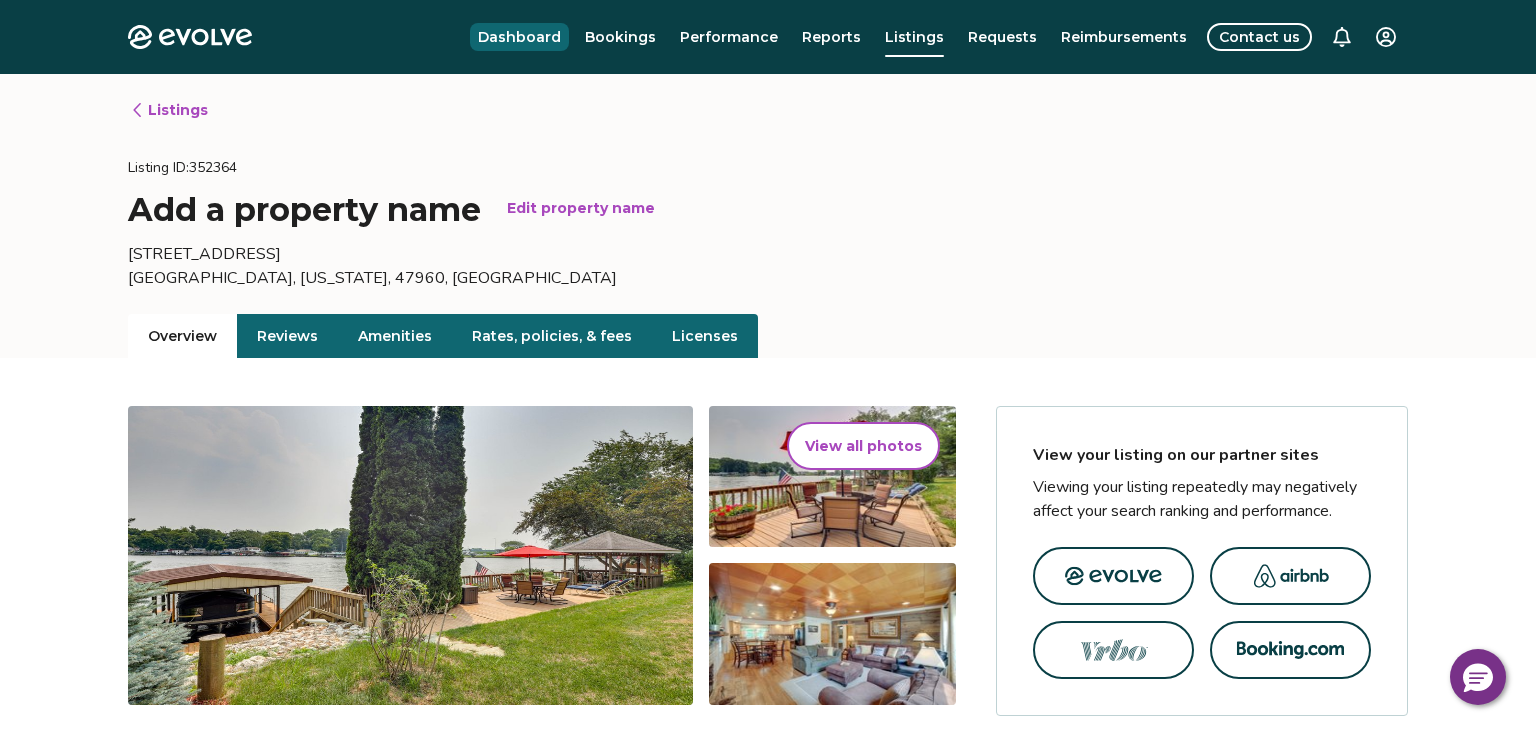 click on "Dashboard" at bounding box center (519, 37) 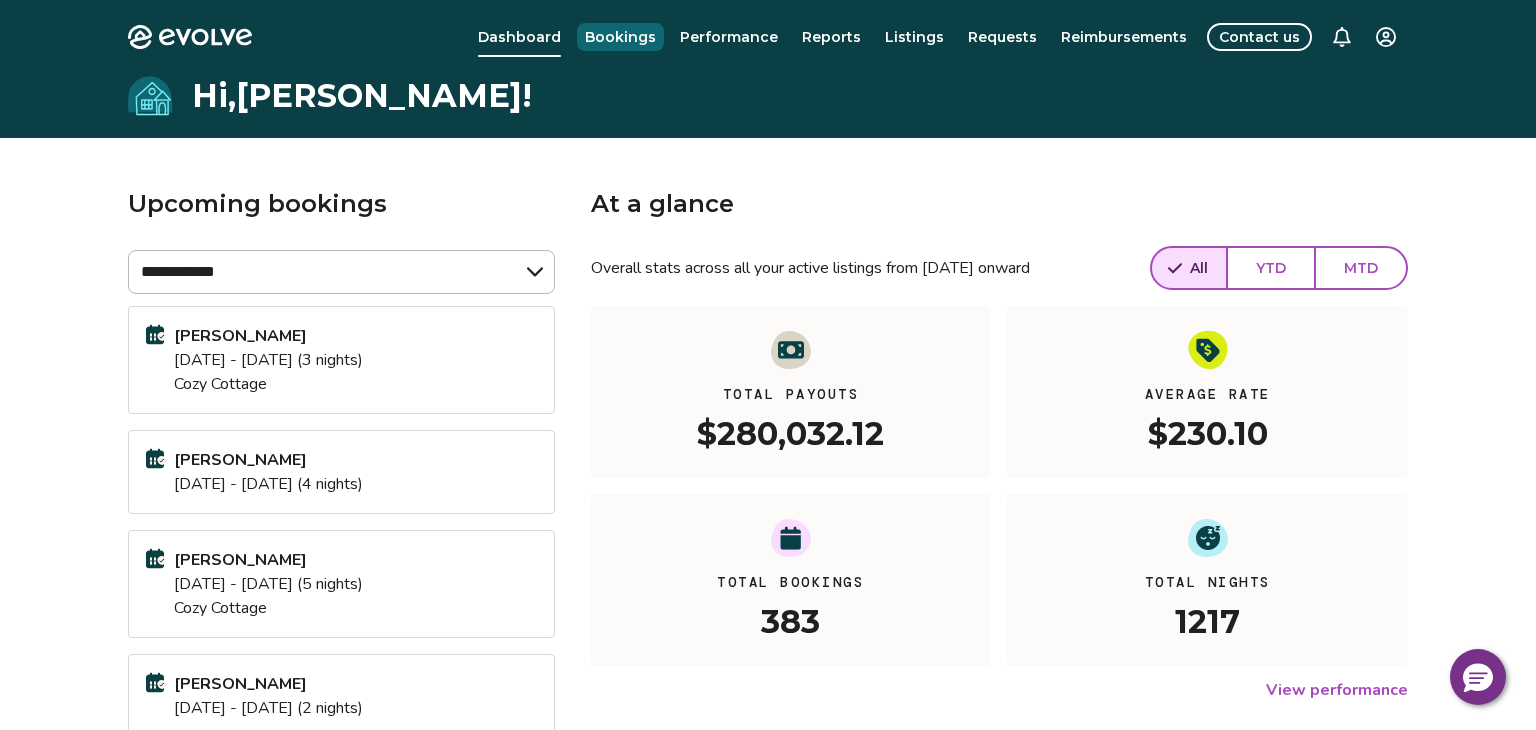 click on "Bookings" at bounding box center (620, 37) 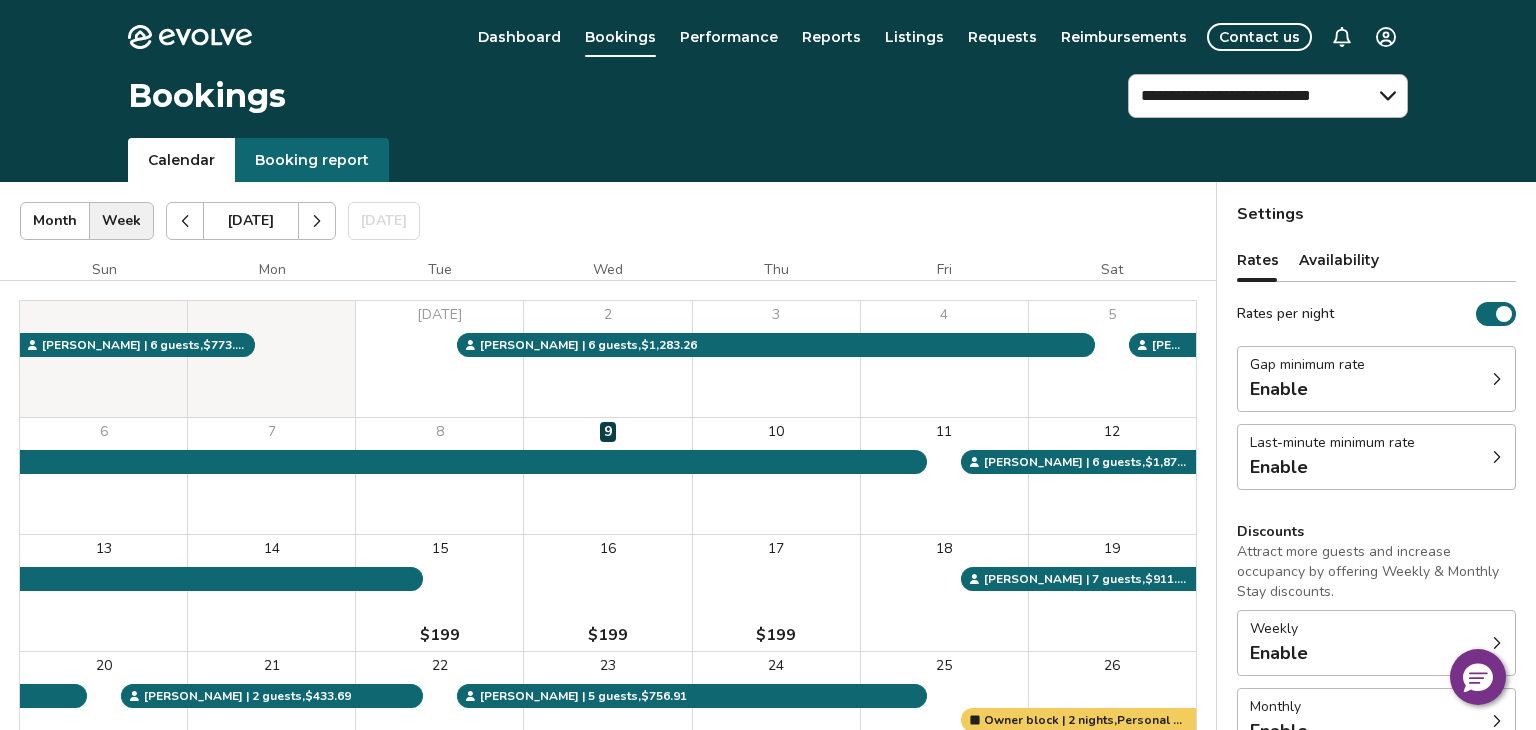 click 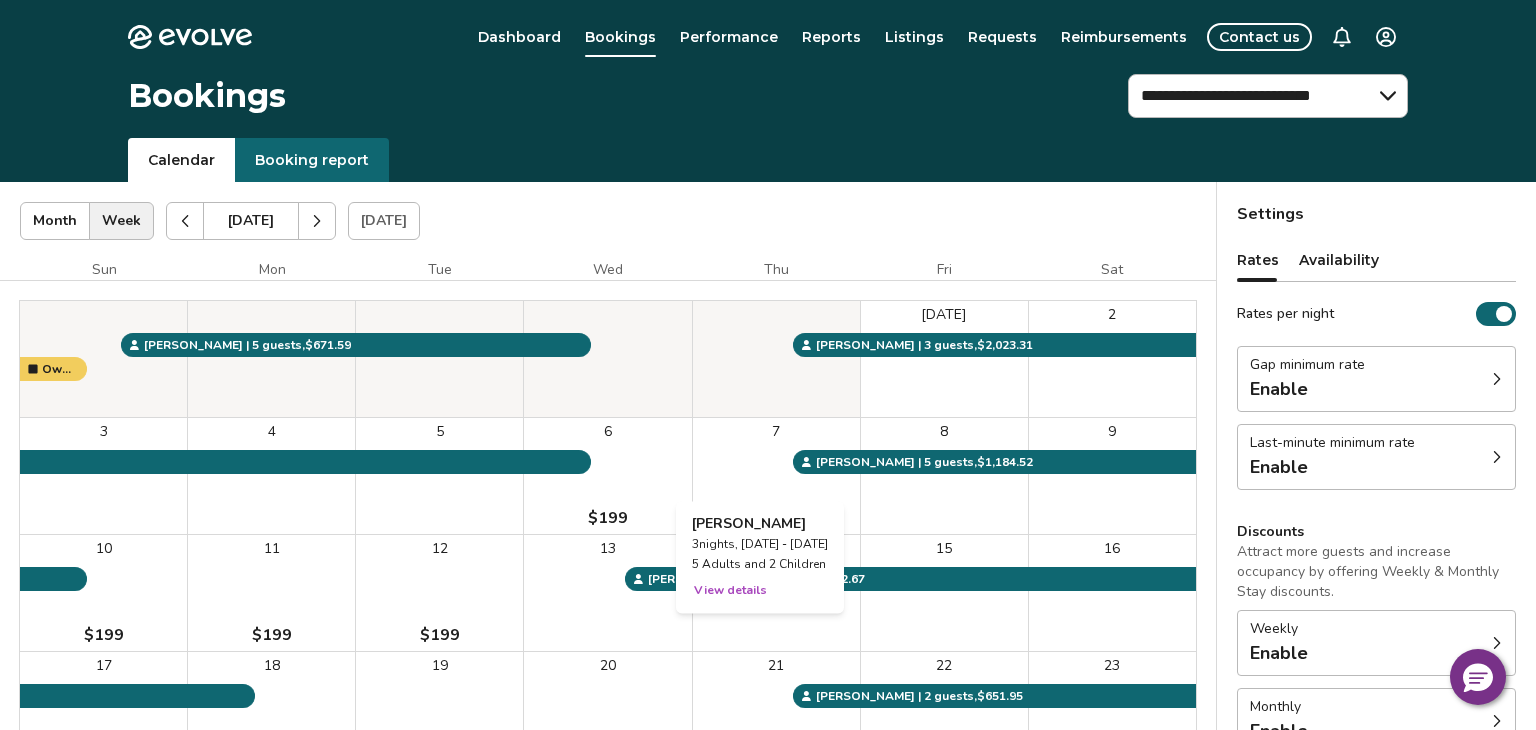 click on "7" at bounding box center (776, 476) 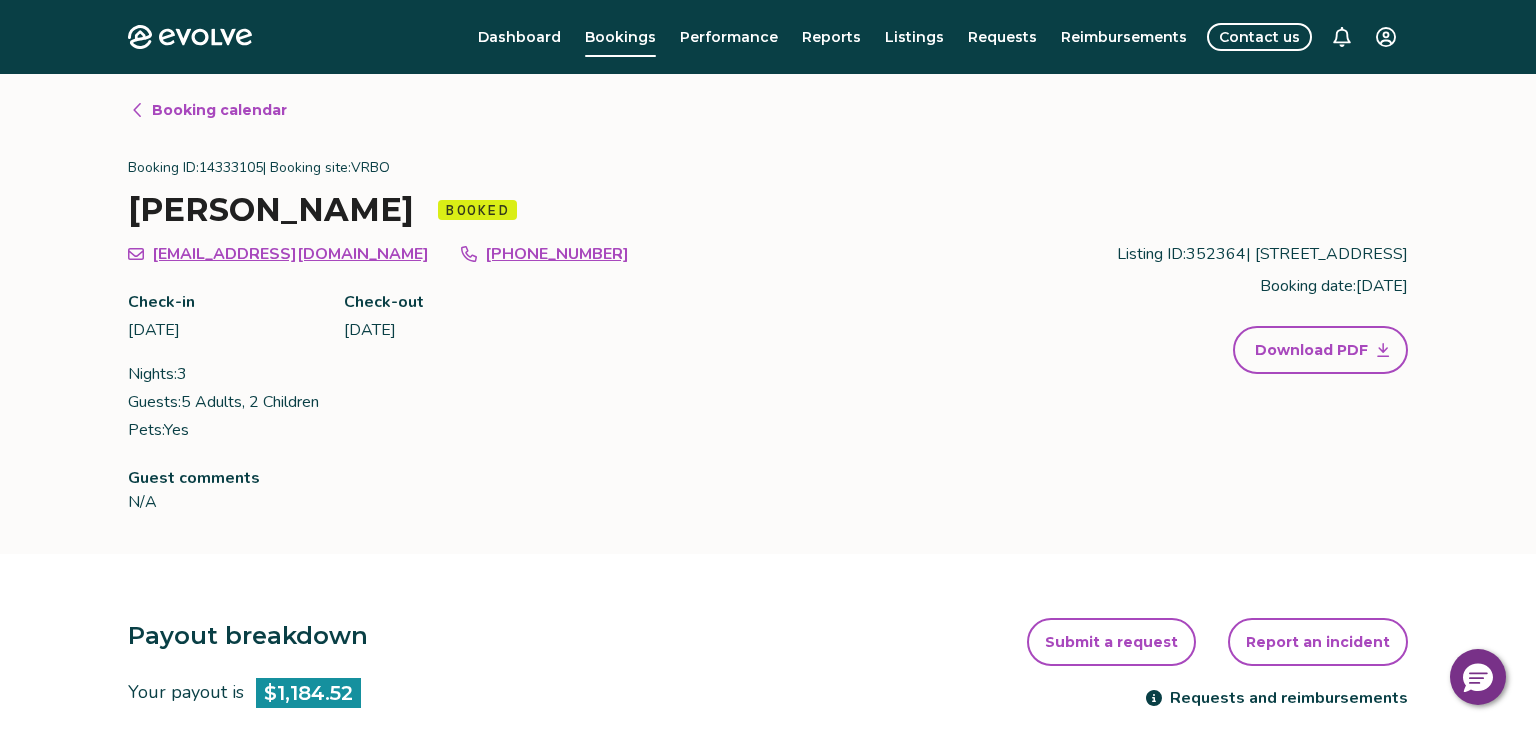 click on "Booking calendar Booking ID:  14333105  | Booking site:  VRBO Kimberly Kulchawik Booked kkulchawik@gmail.com +18156932563 Check-in Thu, Aug 07, 2025 Check-out Sun, Aug 10, 2025 Nights:  3 Guests:  5 Adults, 2 Children Pets:  Yes Listing ID:  352364  |   5937 North Lake Road West 53 Booking date:  Fri, Mar 07, 2025 Download PDF Guest comments N/A" at bounding box center [768, 314] 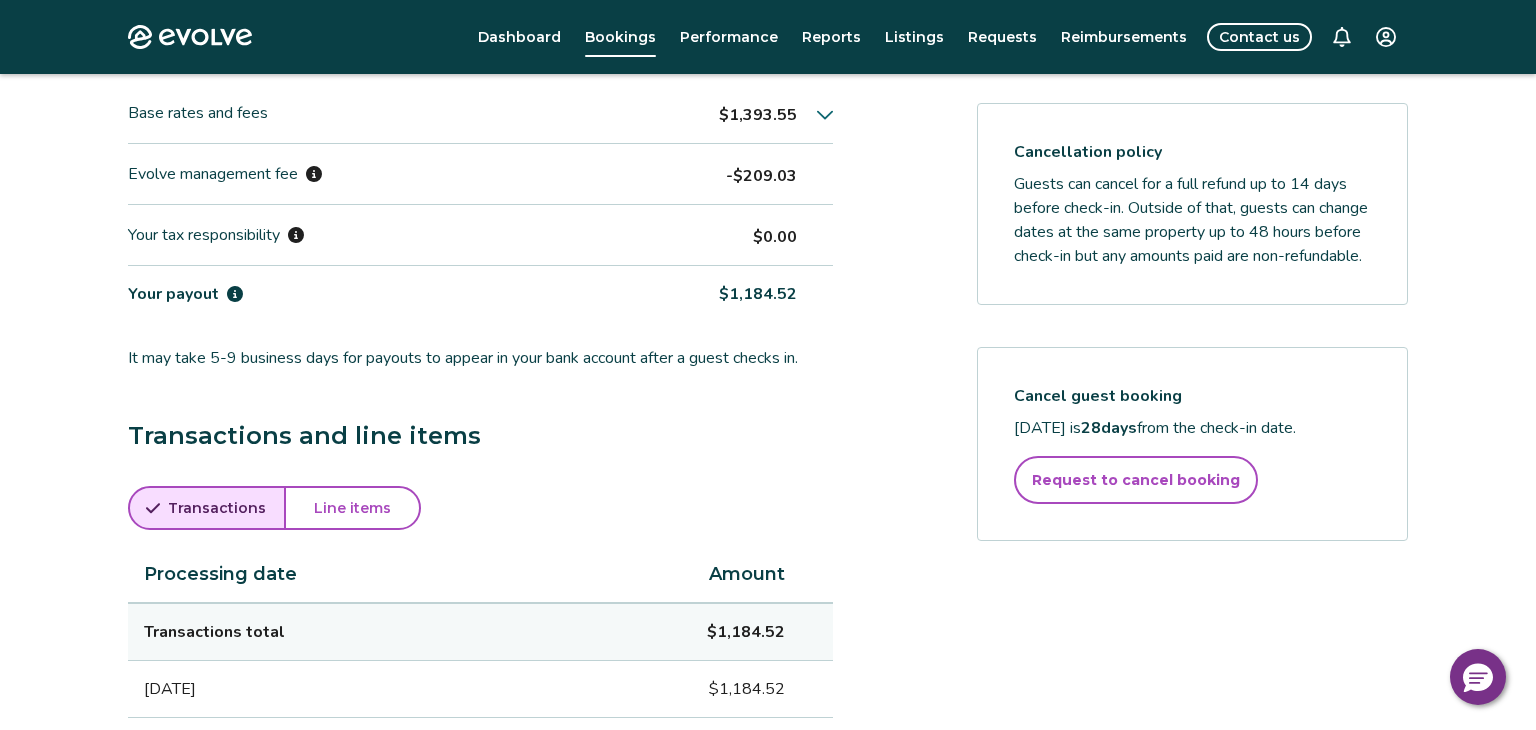 scroll, scrollTop: 720, scrollLeft: 0, axis: vertical 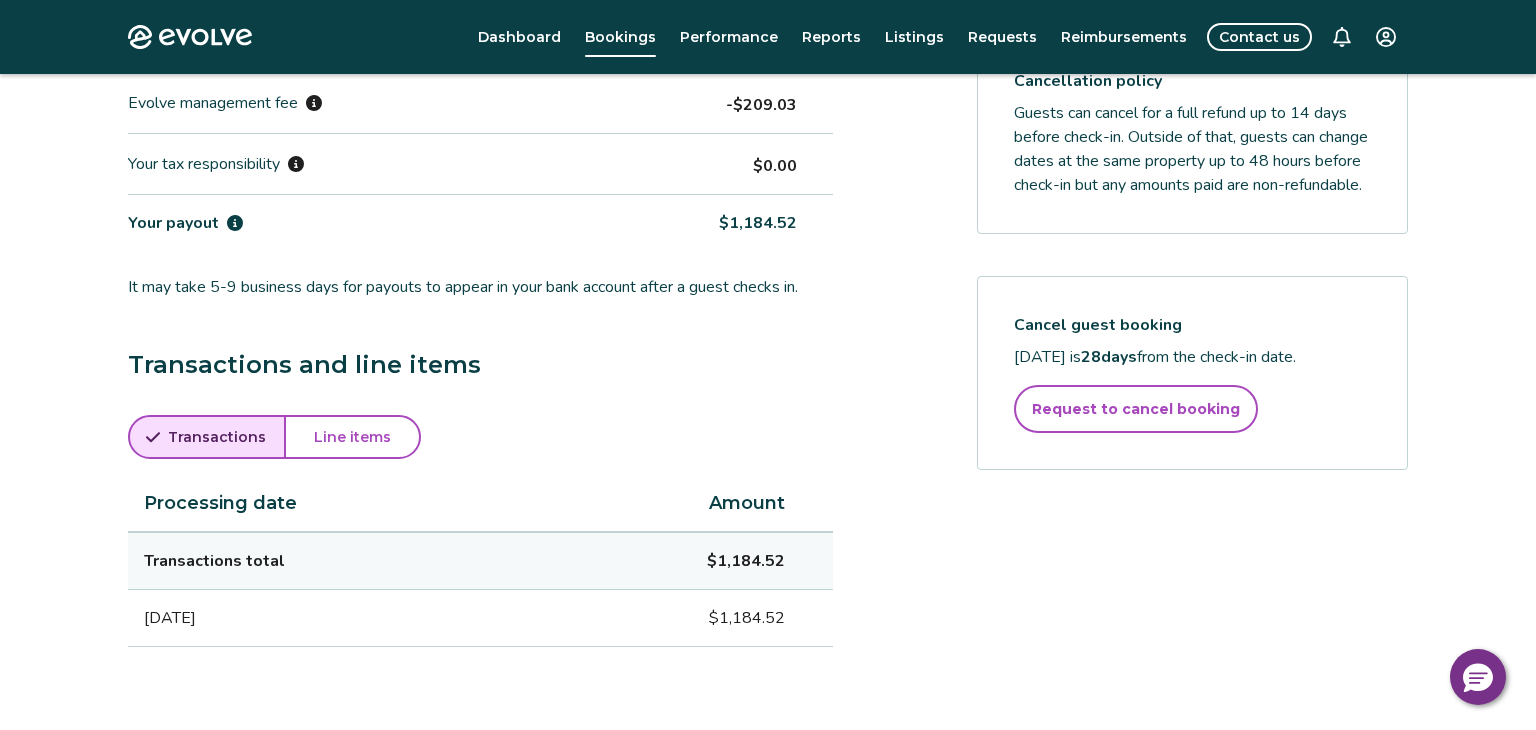 click on "Line items" at bounding box center (352, 437) 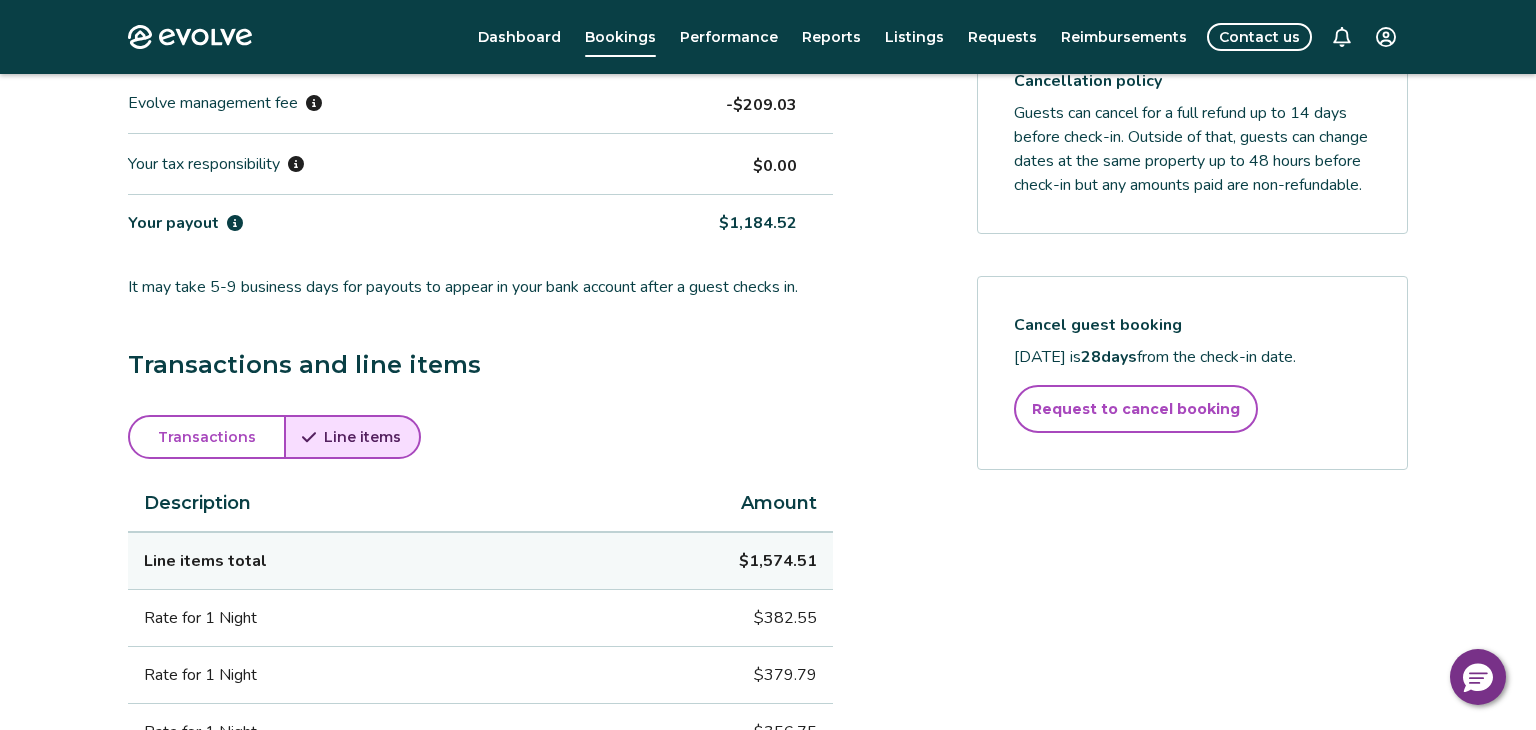 click on "Payout breakdown Your payout is $1,184.52 Base rates and fees $1,393.55 Evolve management fee -$209.03 Your tax responsibility $0.00 Your payout $1,184.52 It may take 5-9 business days for payouts to appear in your bank account after a guest checks in. Transactions and line items Transactions Line items Description Amount Line items total $1,574.51 Rate for 1 Night $382.55 Rate for 1 Night $379.79 Rate for 1 Night $356.75 Cleaning Fee $149.61 Pet Fee (Dogs Only, 2 Max) $124.85 7% INDIANA IN STATE TAX $105.56 5% WHITE INNKEEPERS TAX $75.40 Submit a request Report an incident Requests and reimbursements Cancellation policy Guests can cancel for a full refund up to 14 days before check-in. Outside of that, guests can change dates at the same property up to 48 hours before check-in but any amounts paid are non-refundable. Cancel guest booking Today is  28  days  from the check-in date. Request to cancel booking" at bounding box center [768, 491] 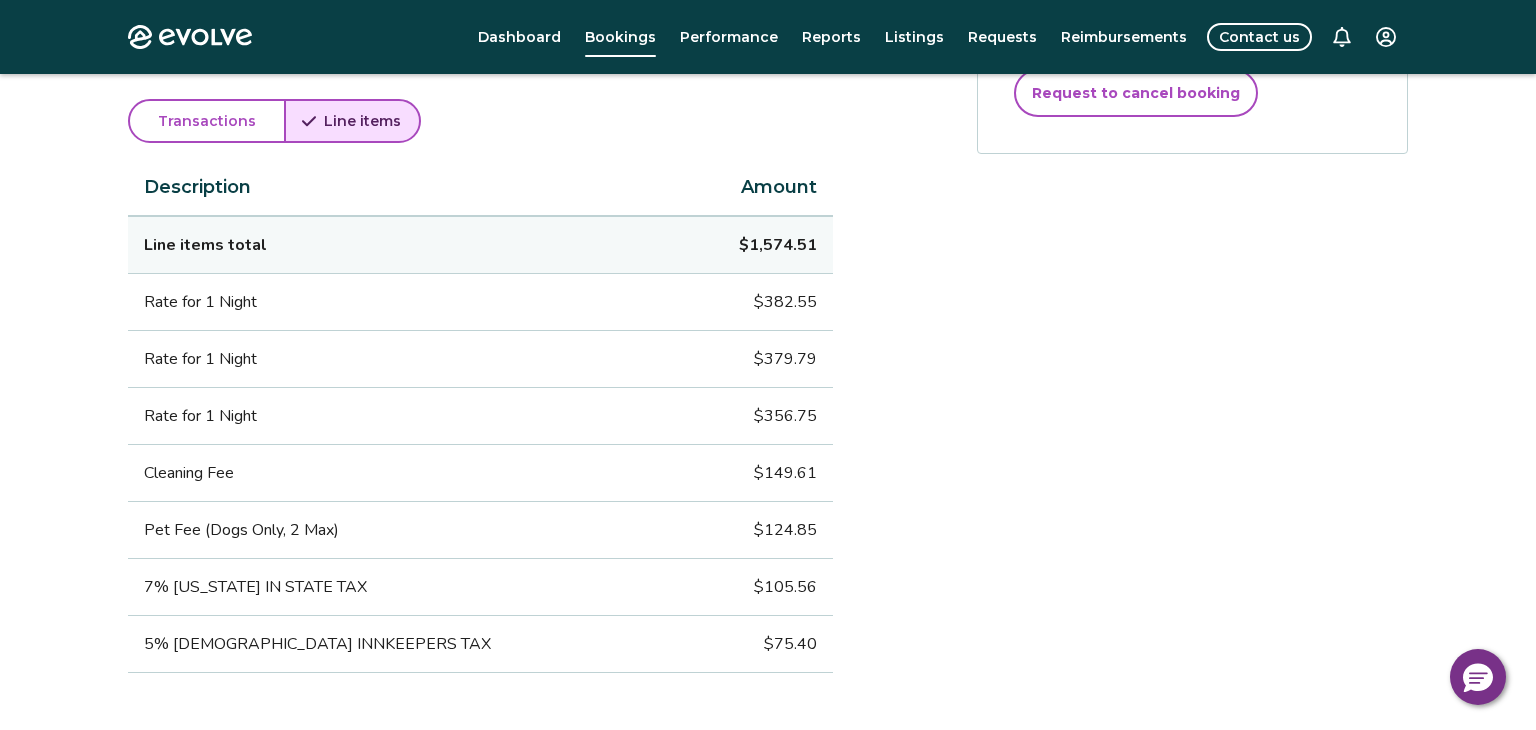 scroll, scrollTop: 1040, scrollLeft: 0, axis: vertical 